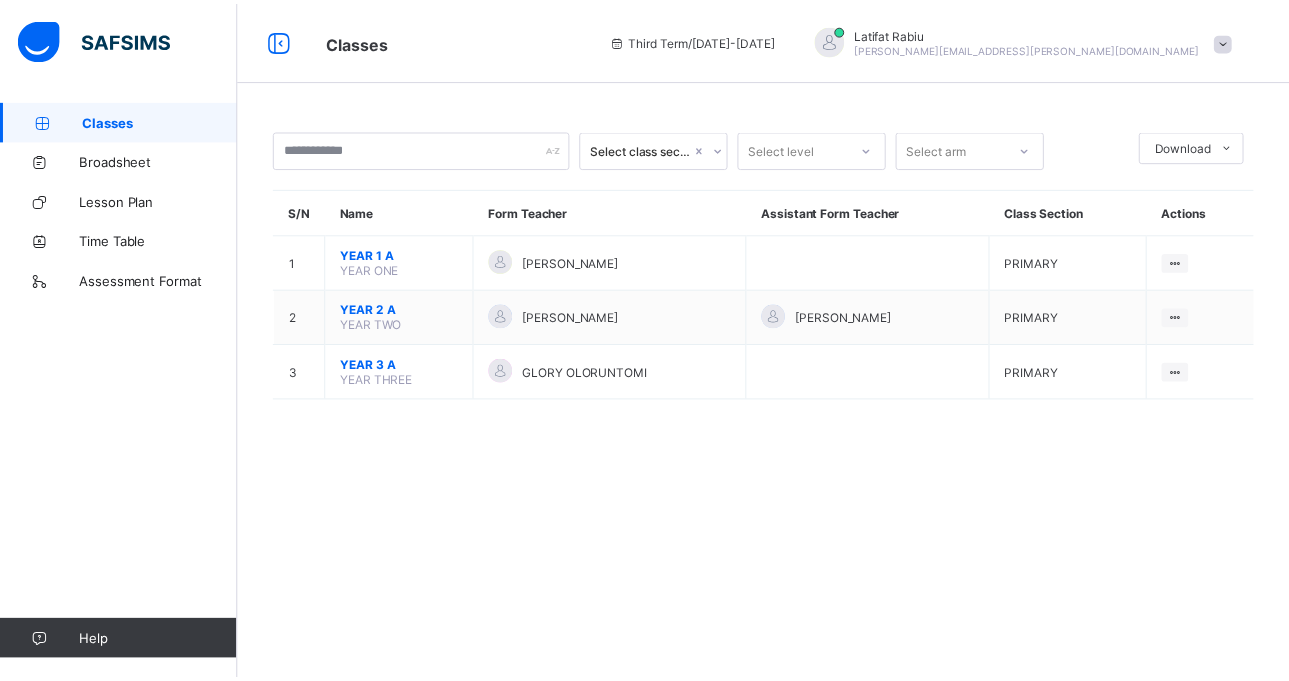 scroll, scrollTop: 0, scrollLeft: 0, axis: both 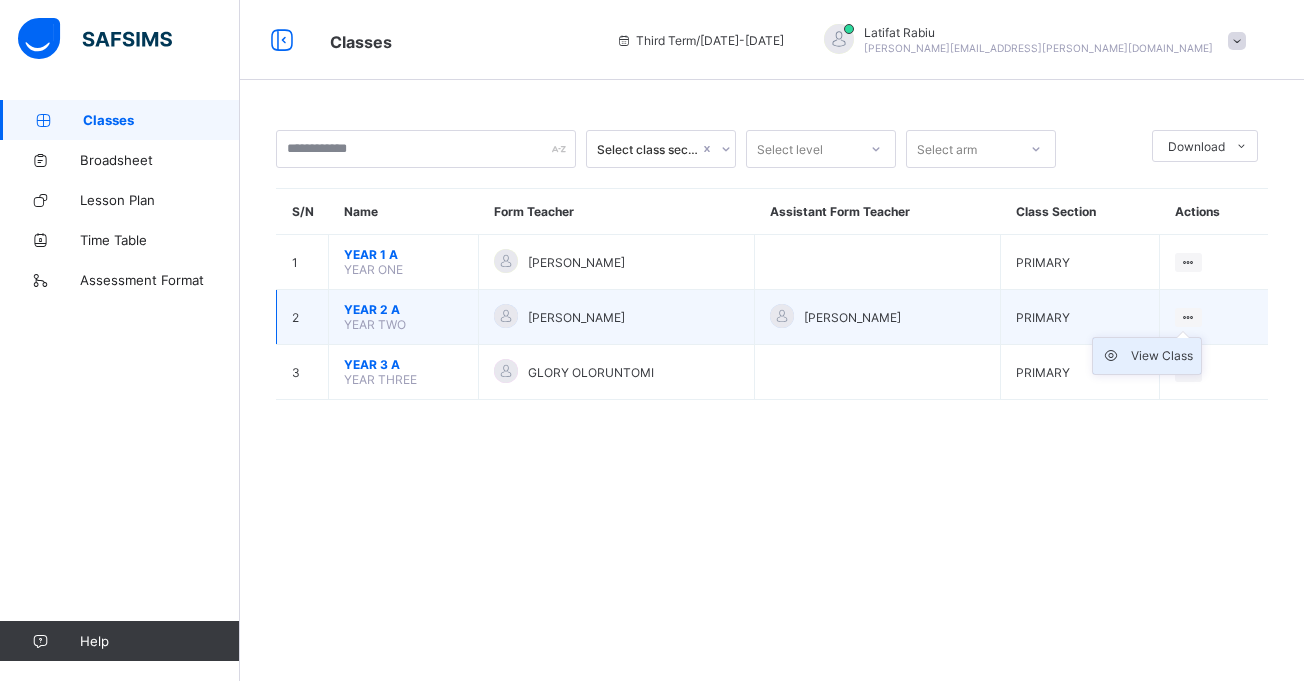 click on "View Class" at bounding box center (1162, 356) 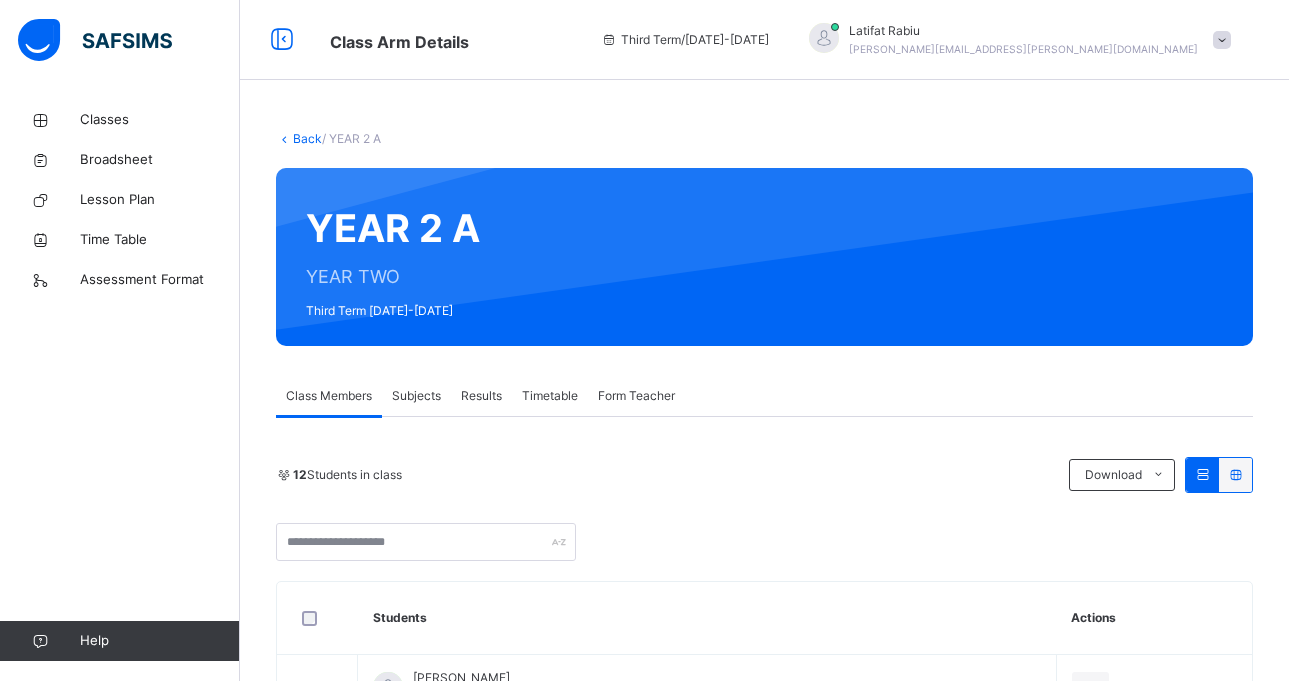 click on "Subjects" at bounding box center [416, 396] 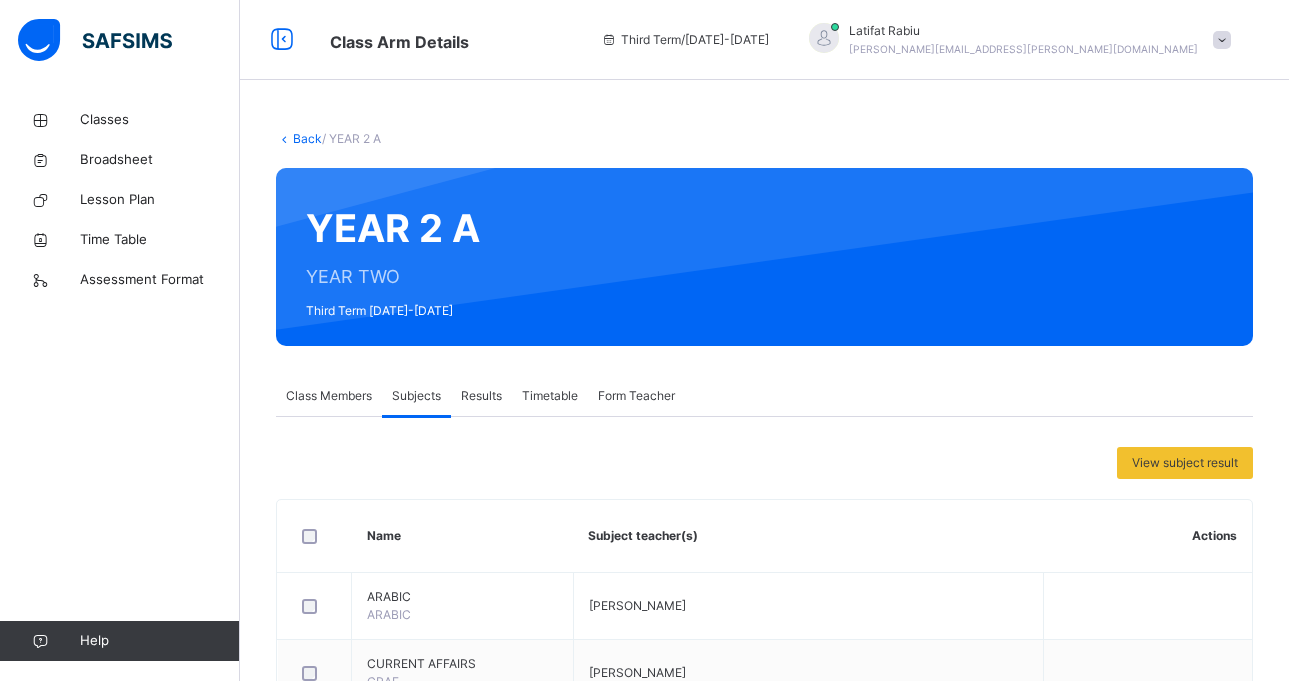 click on "Subjects" at bounding box center (416, 396) 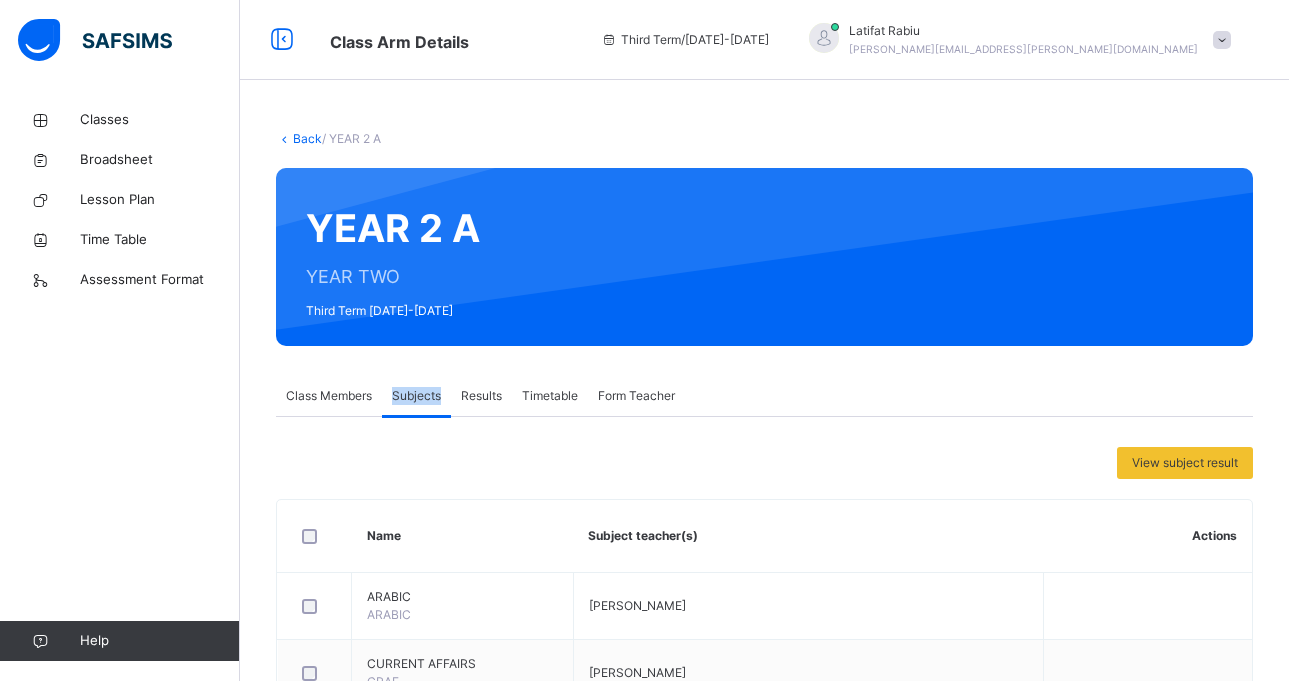 click on "Subjects" at bounding box center (416, 396) 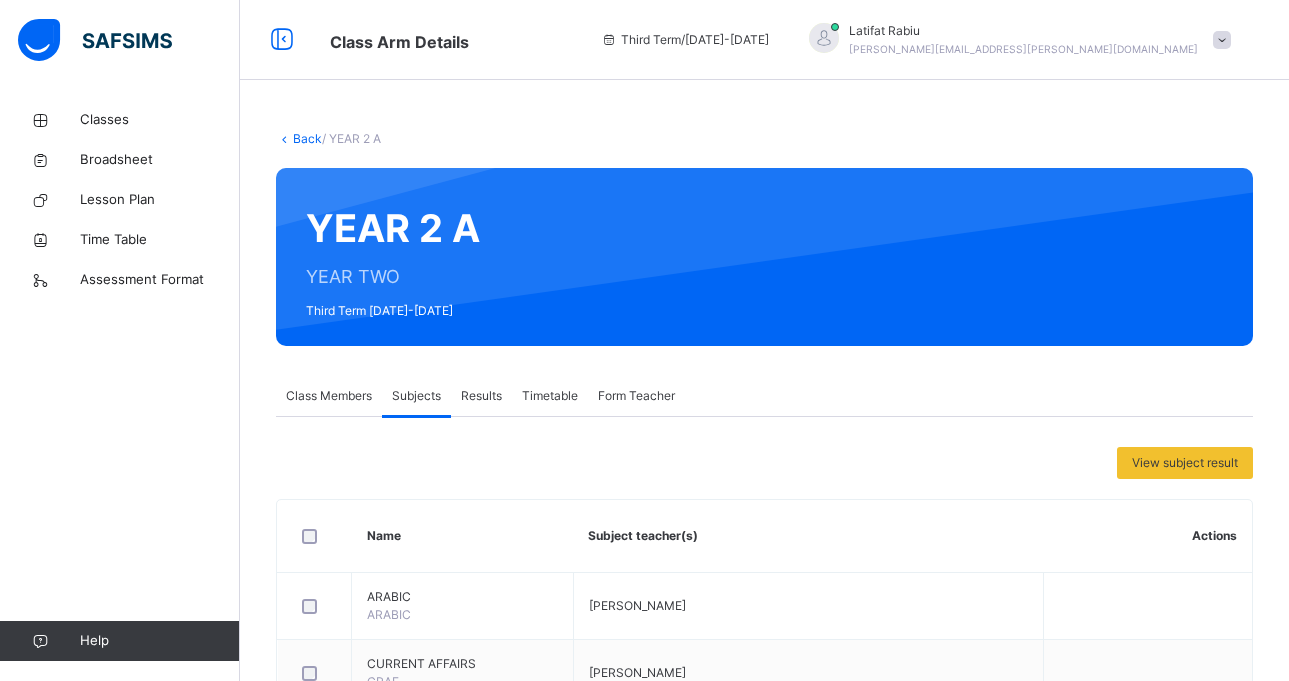 click on "Results" at bounding box center [481, 396] 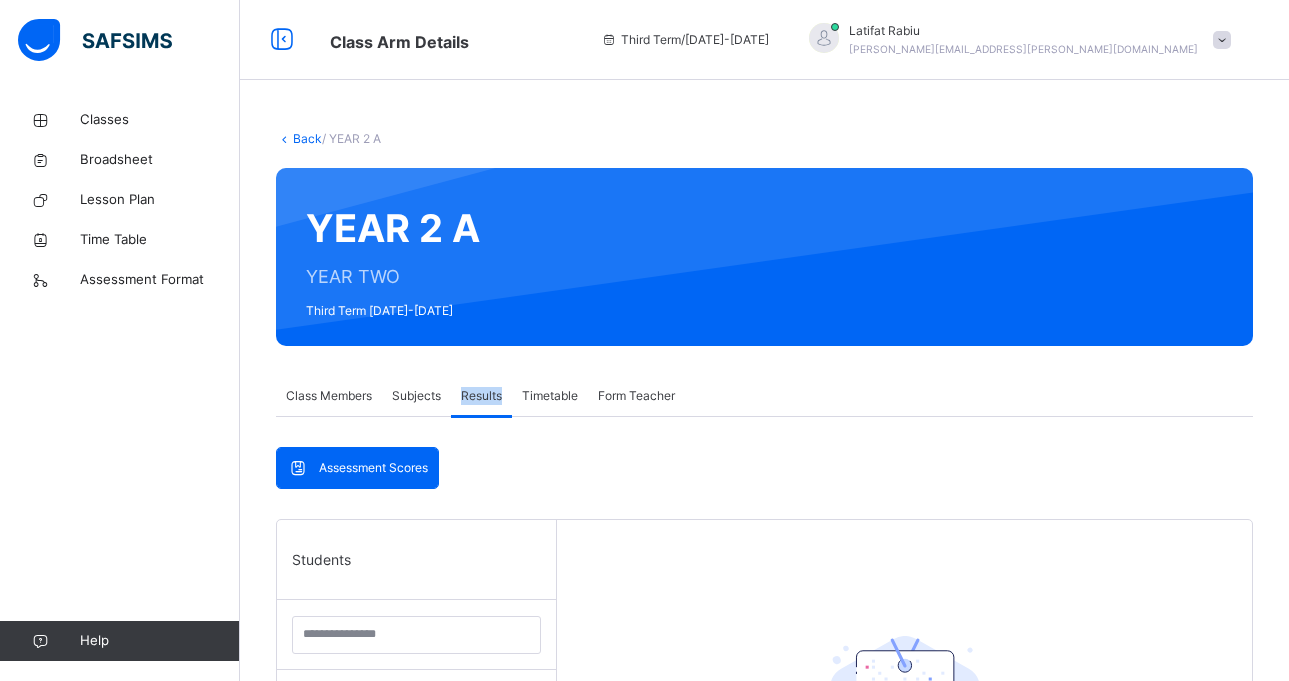 click on "Results" at bounding box center [481, 396] 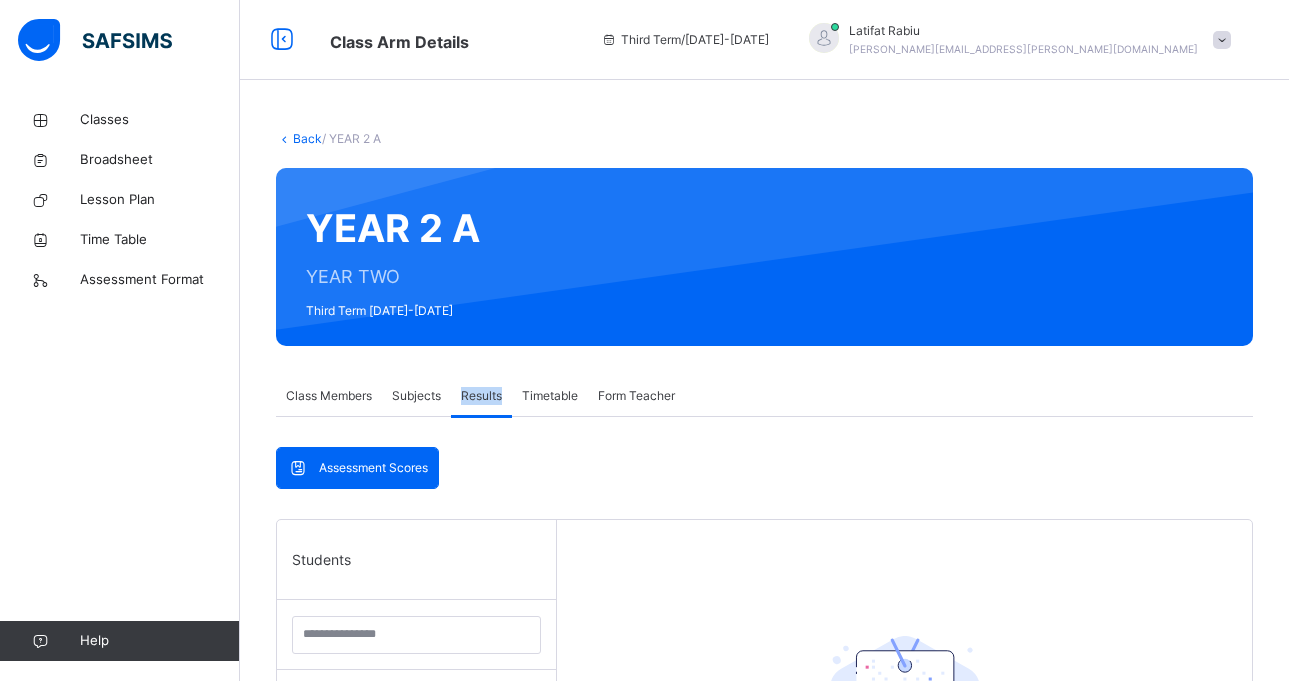 scroll, scrollTop: 581, scrollLeft: 0, axis: vertical 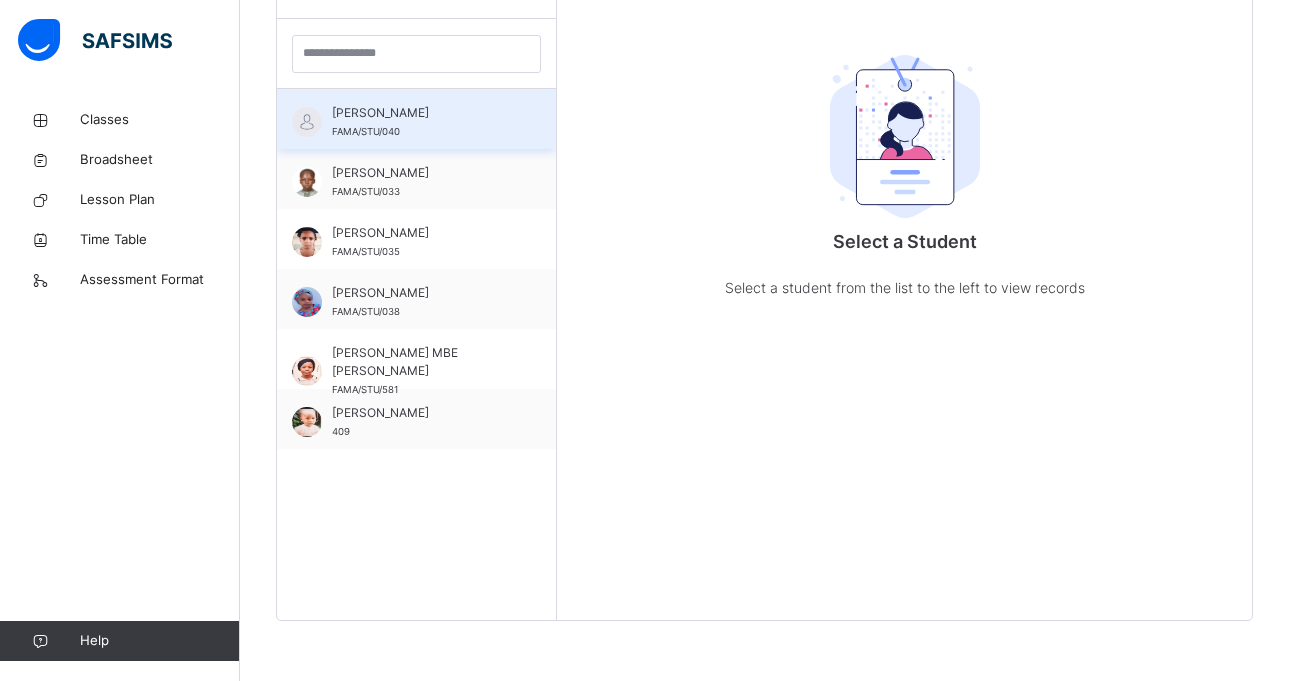 click on "[PERSON_NAME]" at bounding box center [421, 113] 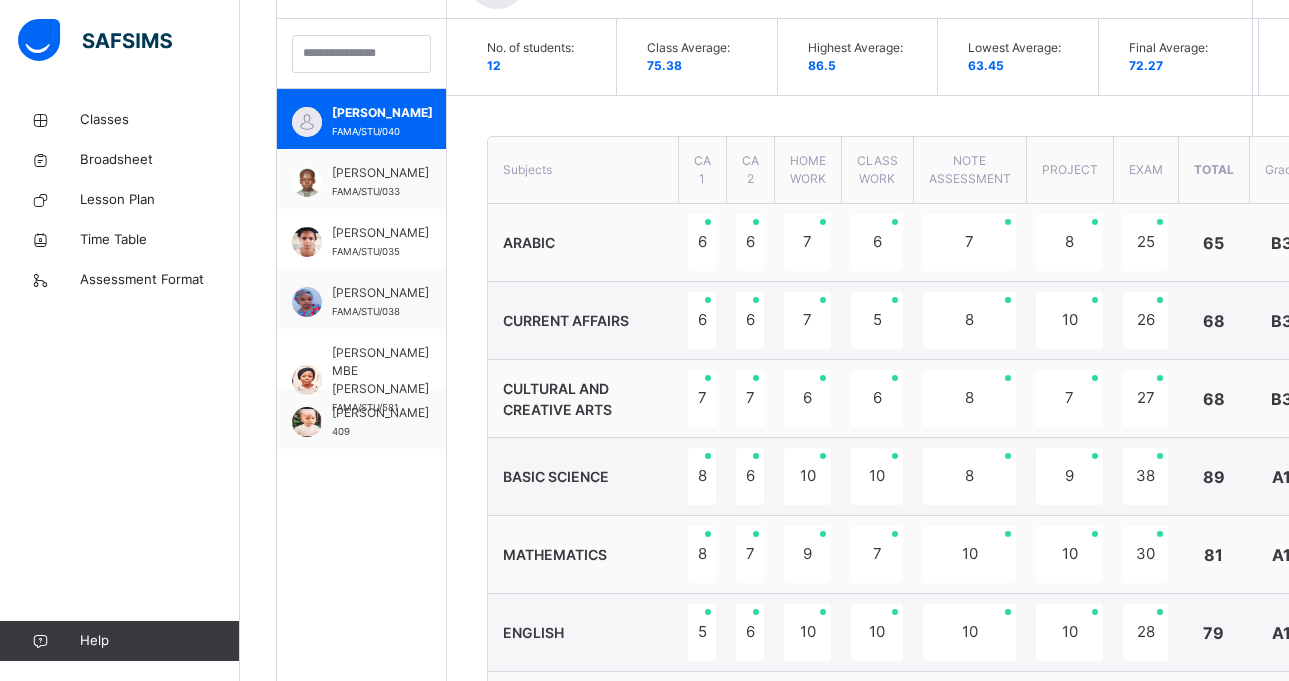 click on "Classes Broadsheet Lesson Plan Time Table Assessment Format   Help" at bounding box center [120, 380] 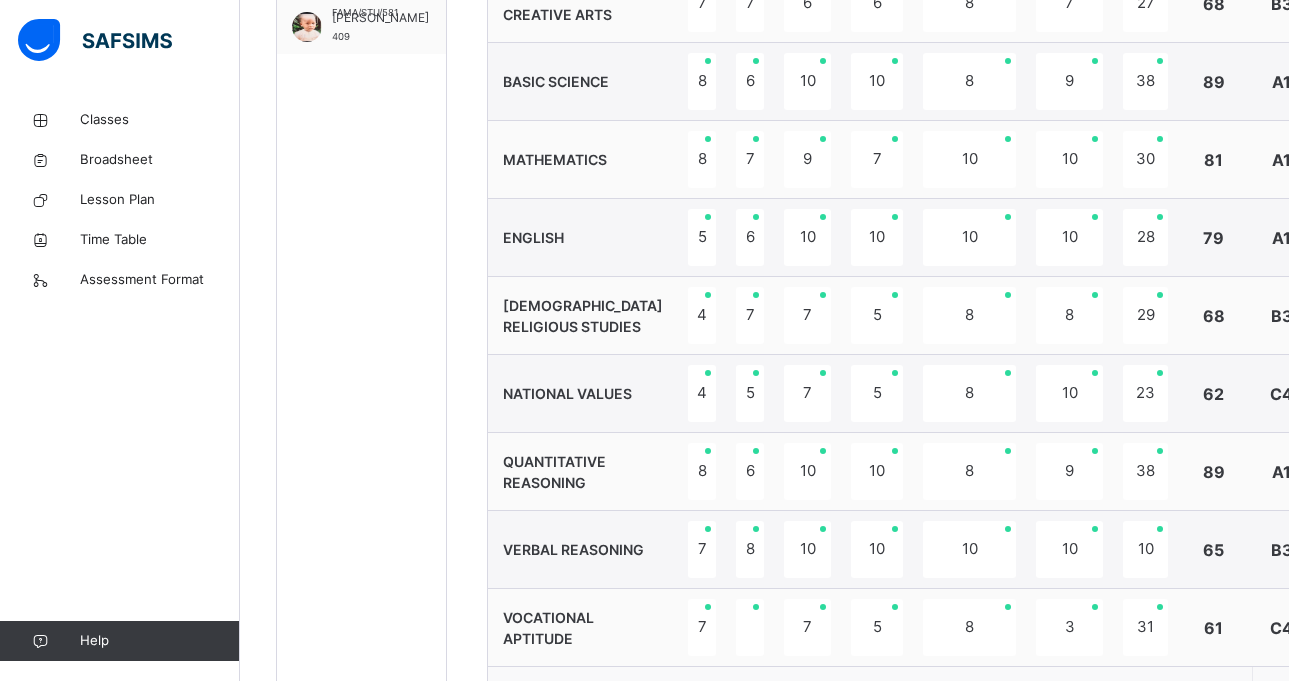 scroll, scrollTop: 1012, scrollLeft: 0, axis: vertical 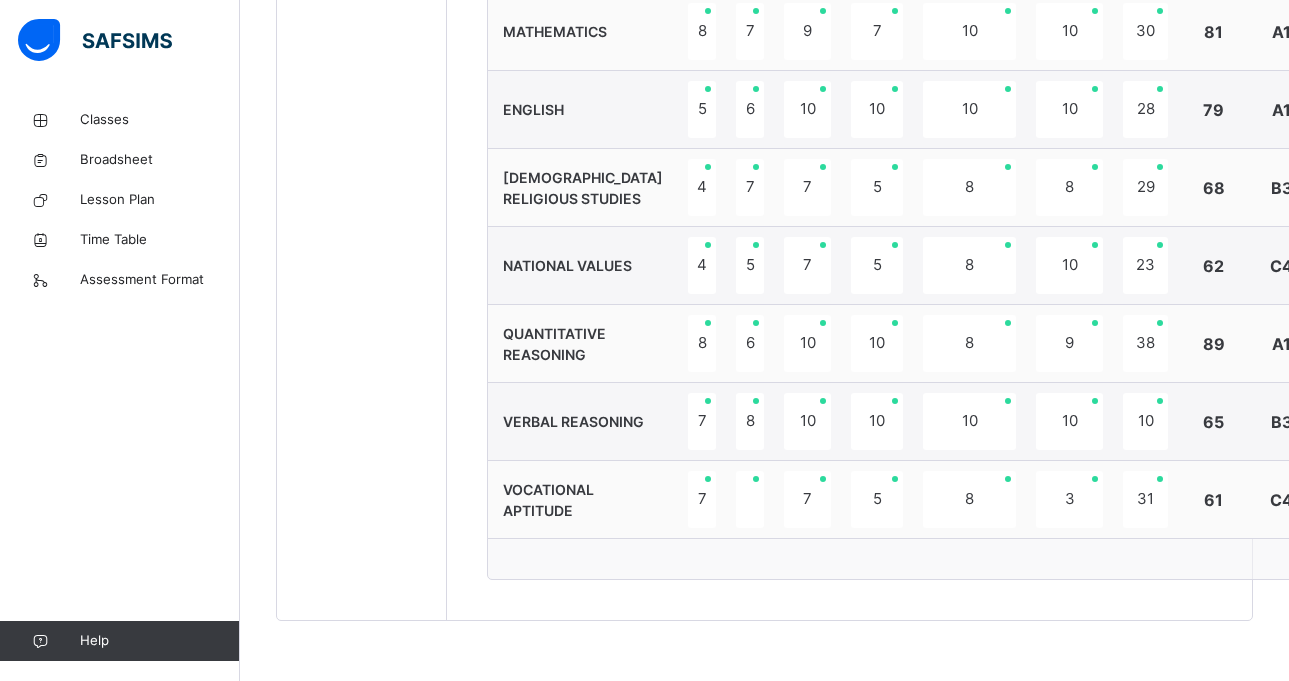 click at bounding box center (1356, 32) 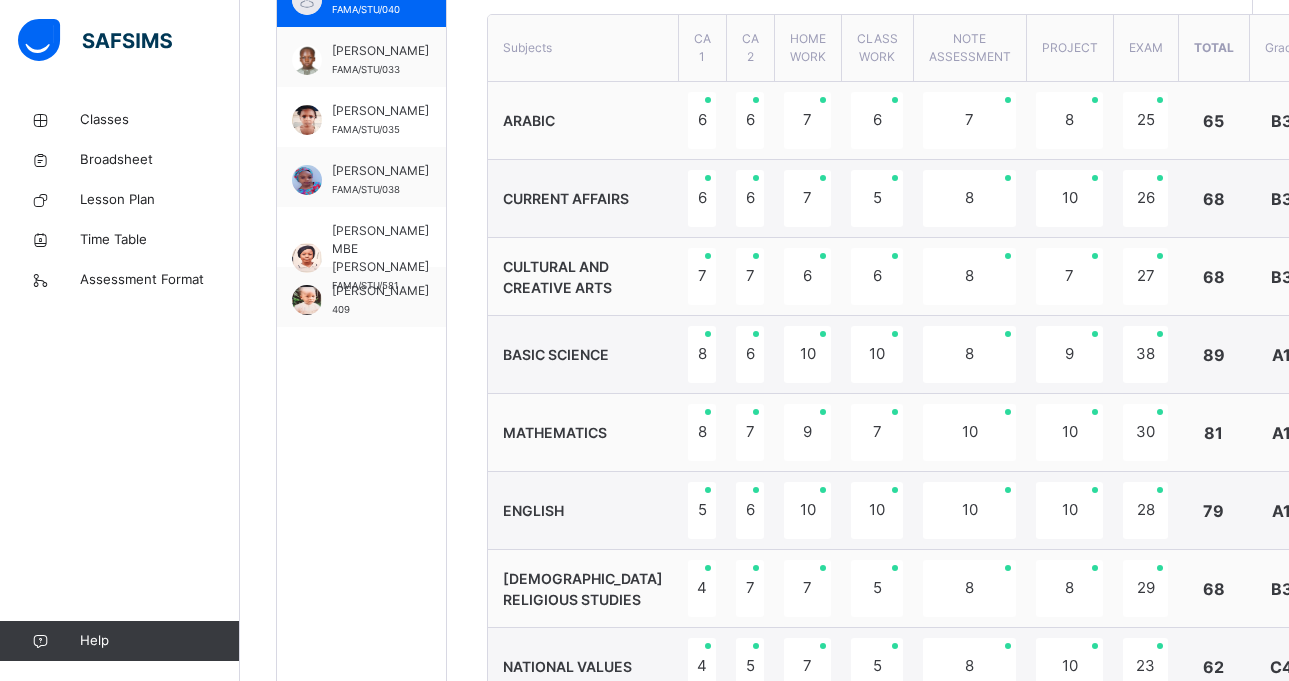scroll, scrollTop: 663, scrollLeft: 0, axis: vertical 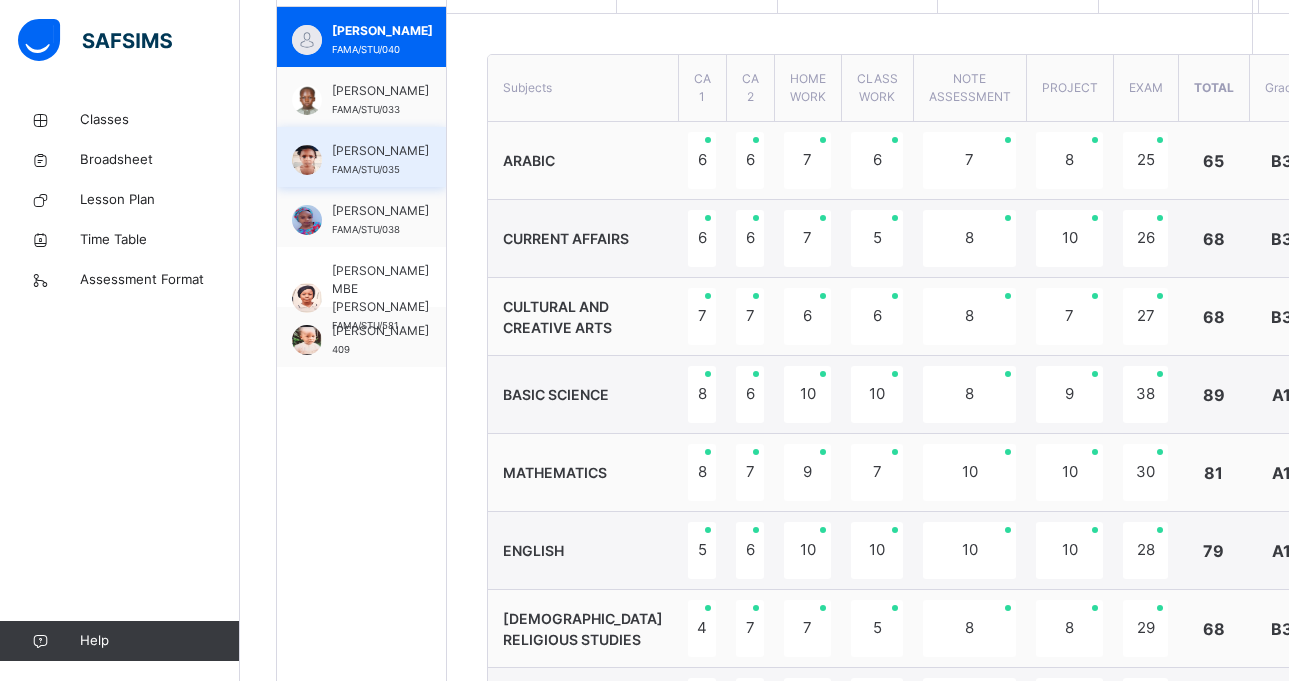 click on "[PERSON_NAME] GANAJI FAMA/STU/035" at bounding box center [361, 157] 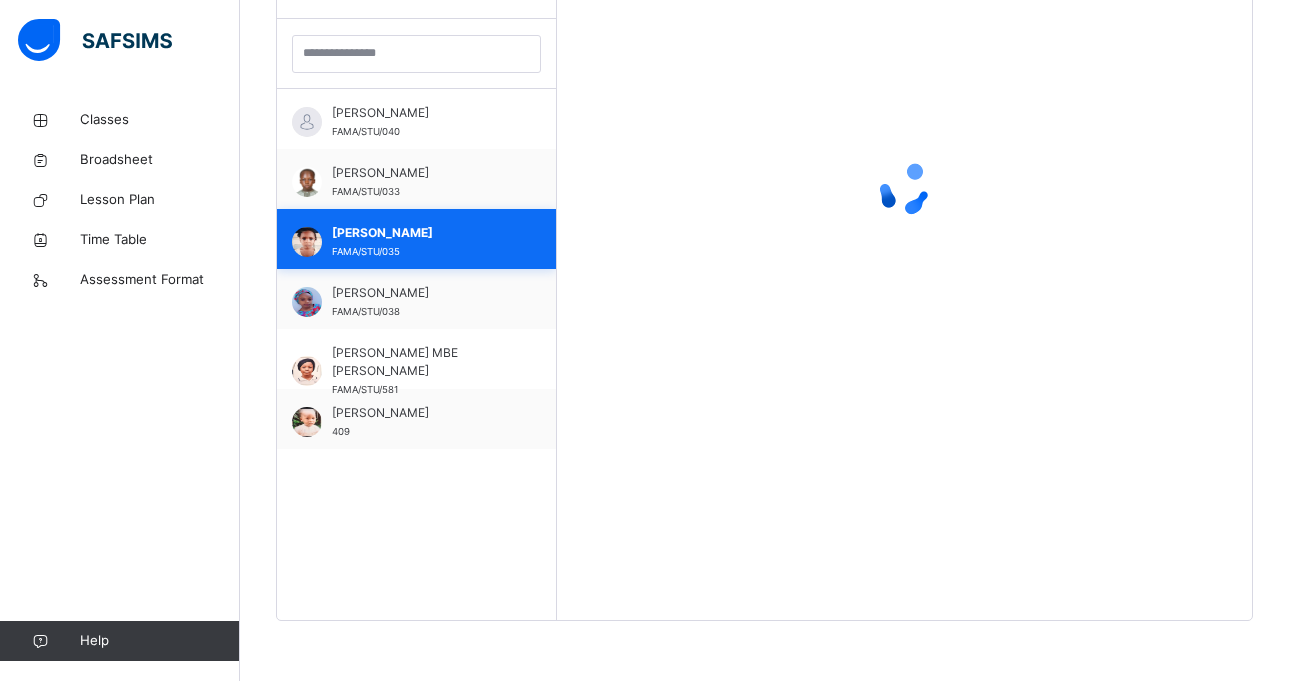 scroll, scrollTop: 581, scrollLeft: 0, axis: vertical 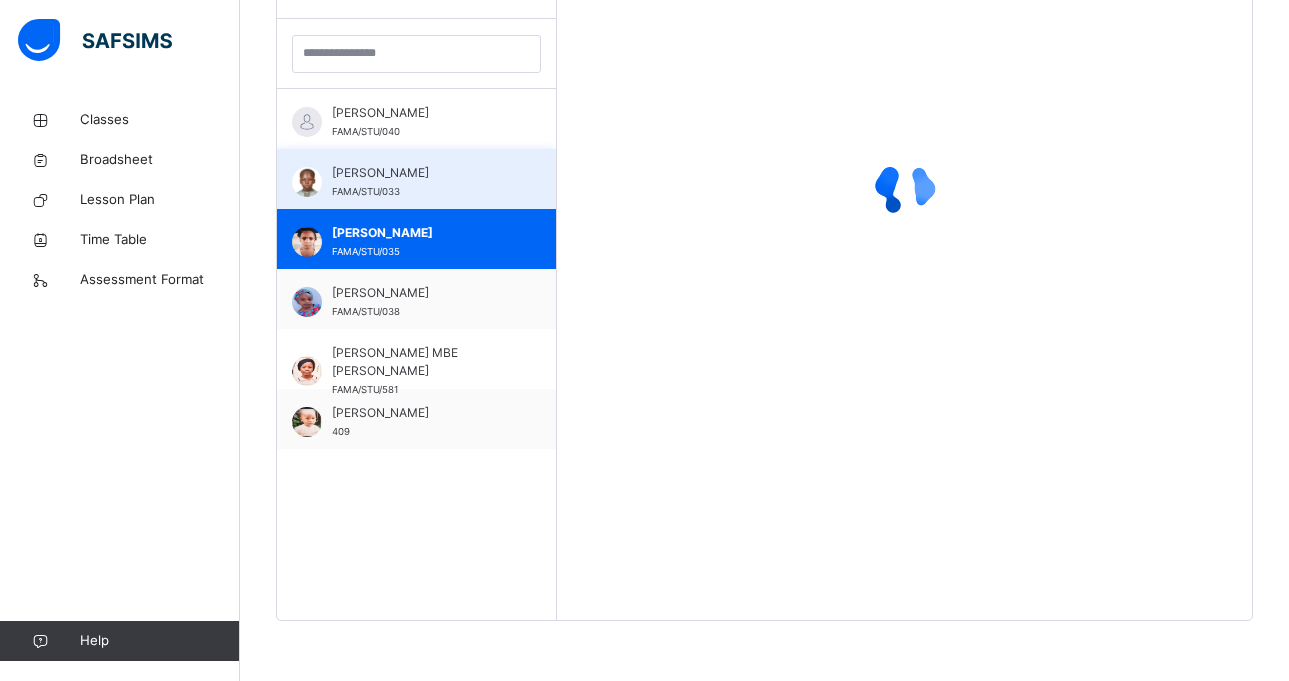click on "BALA [PERSON_NAME] [PERSON_NAME]/STU/033" at bounding box center (421, 182) 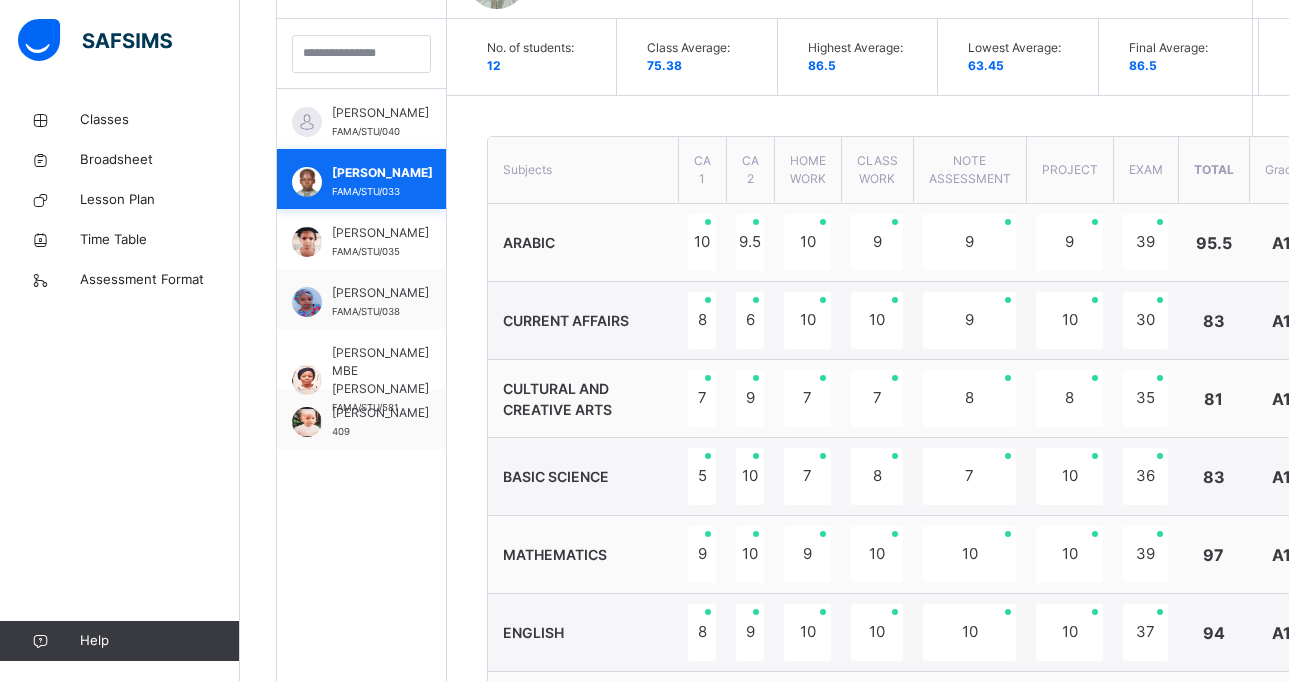 scroll, scrollTop: 663, scrollLeft: 0, axis: vertical 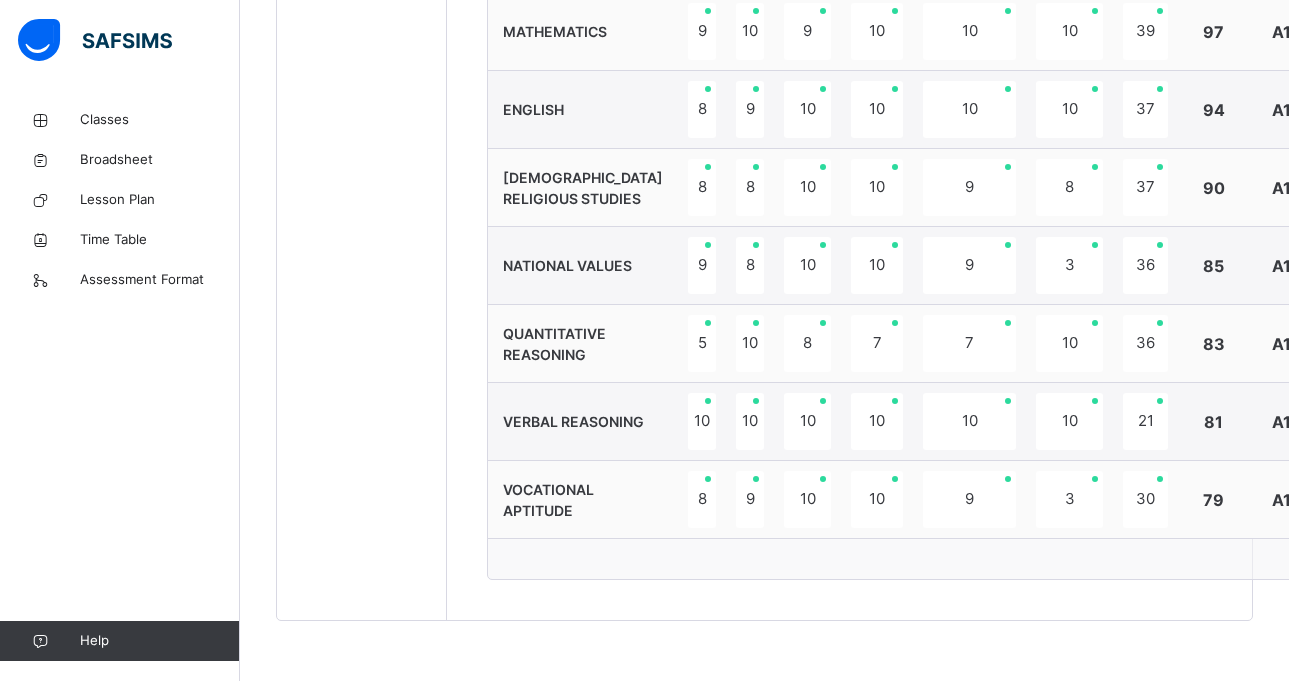 click at bounding box center [1356, 188] 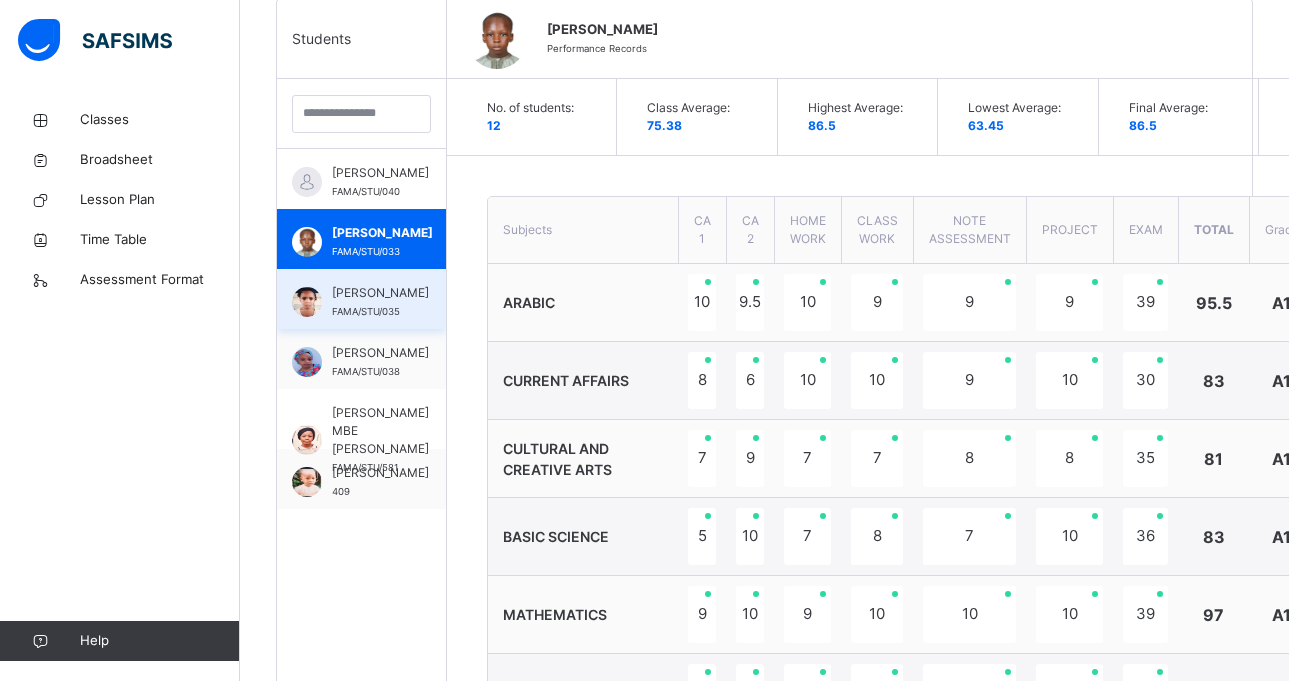 click on "[PERSON_NAME]" at bounding box center [380, 293] 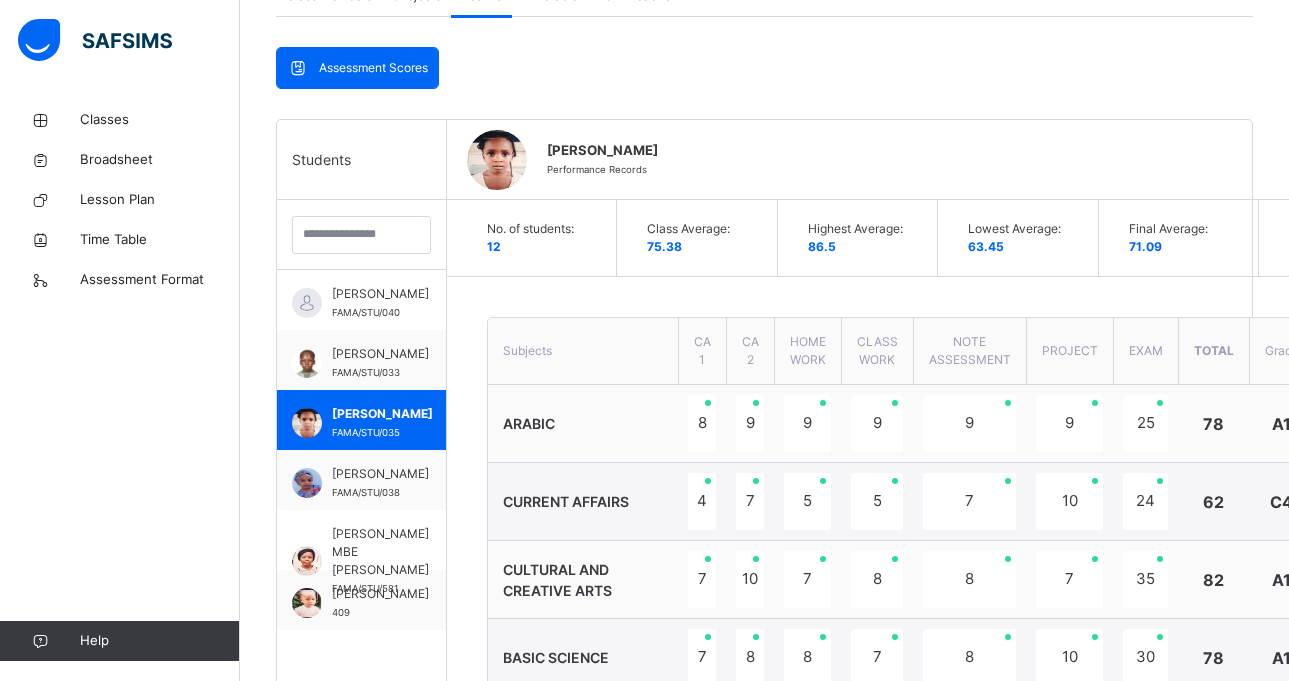 scroll, scrollTop: 440, scrollLeft: 0, axis: vertical 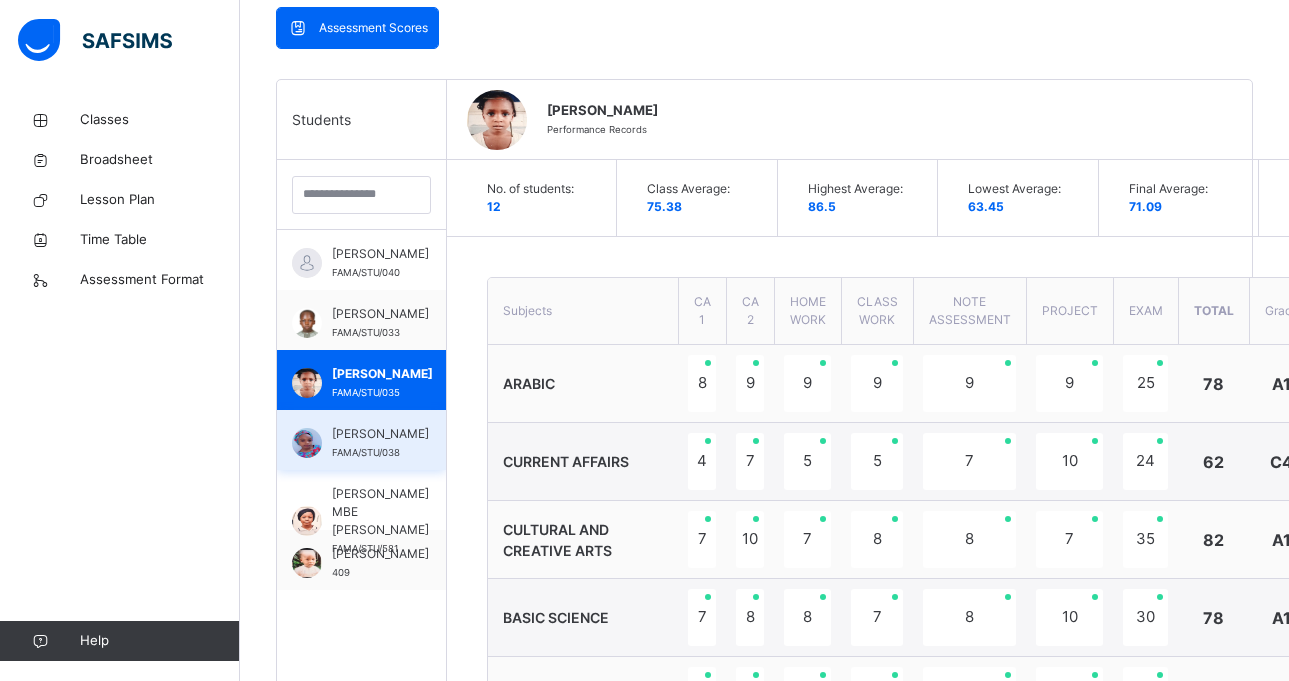 click on "[PERSON_NAME]" at bounding box center [380, 434] 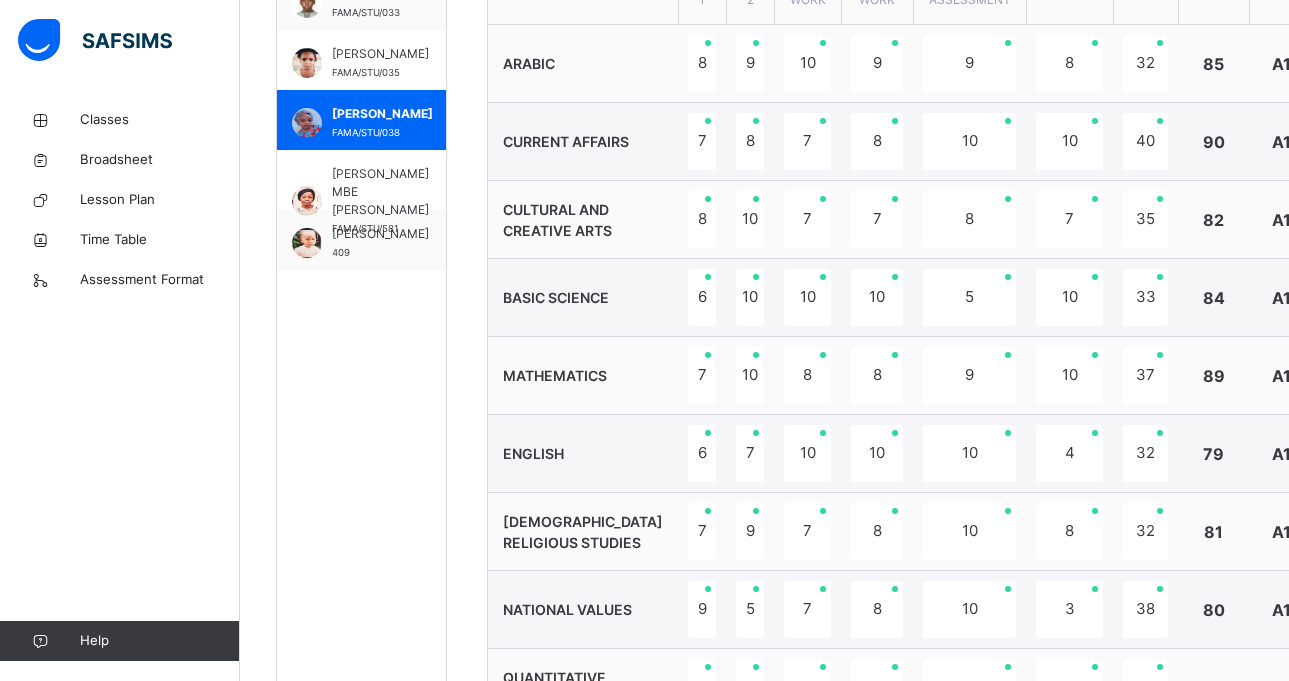 scroll, scrollTop: 800, scrollLeft: 0, axis: vertical 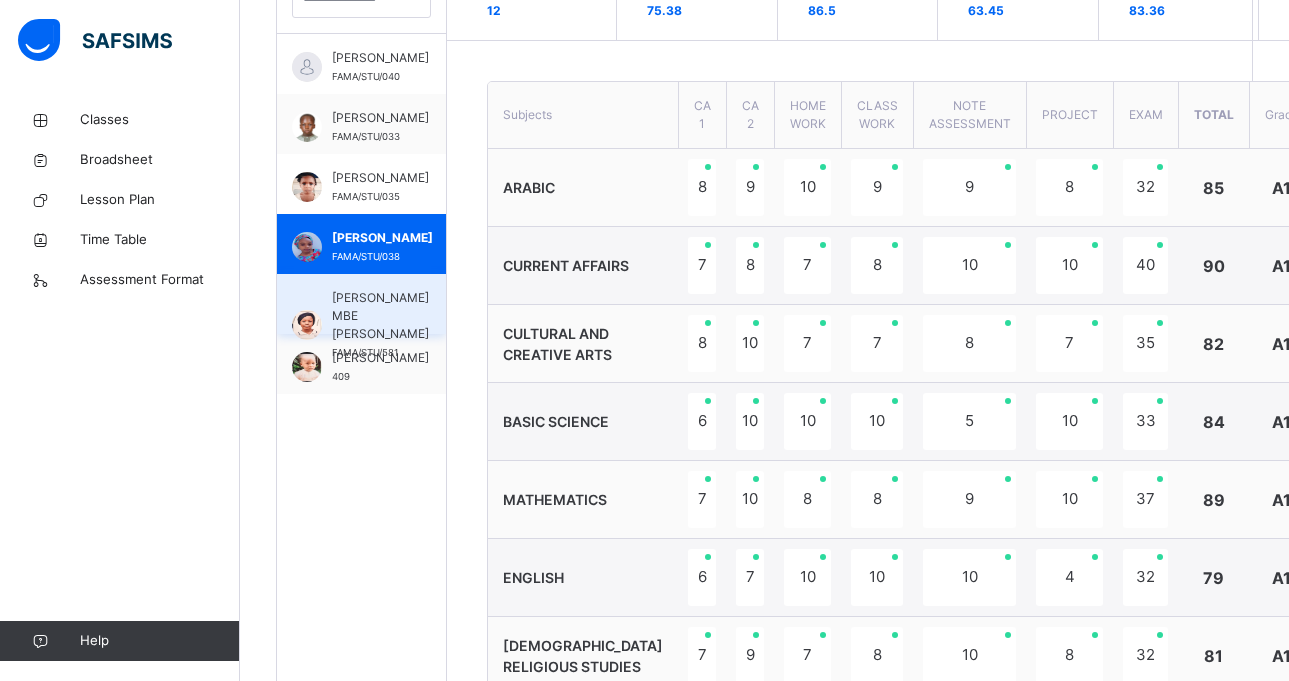 click on "[PERSON_NAME] MBE [PERSON_NAME]" at bounding box center [380, 316] 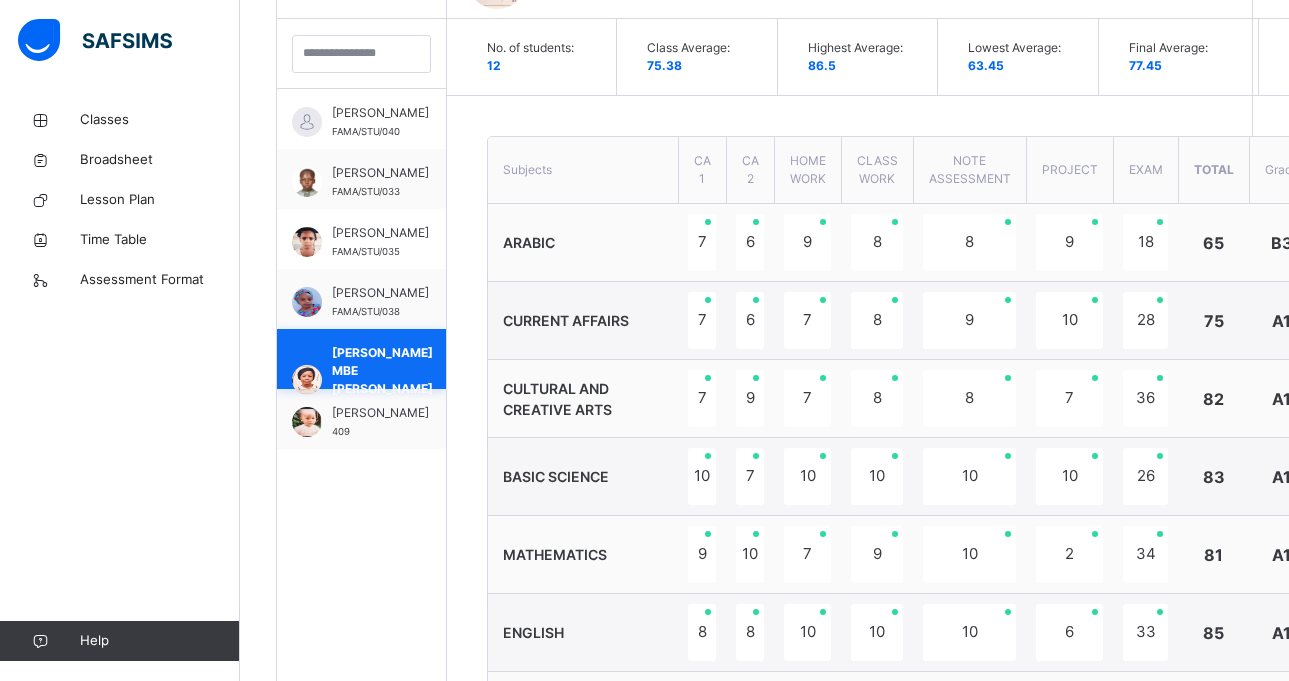 scroll, scrollTop: 636, scrollLeft: 0, axis: vertical 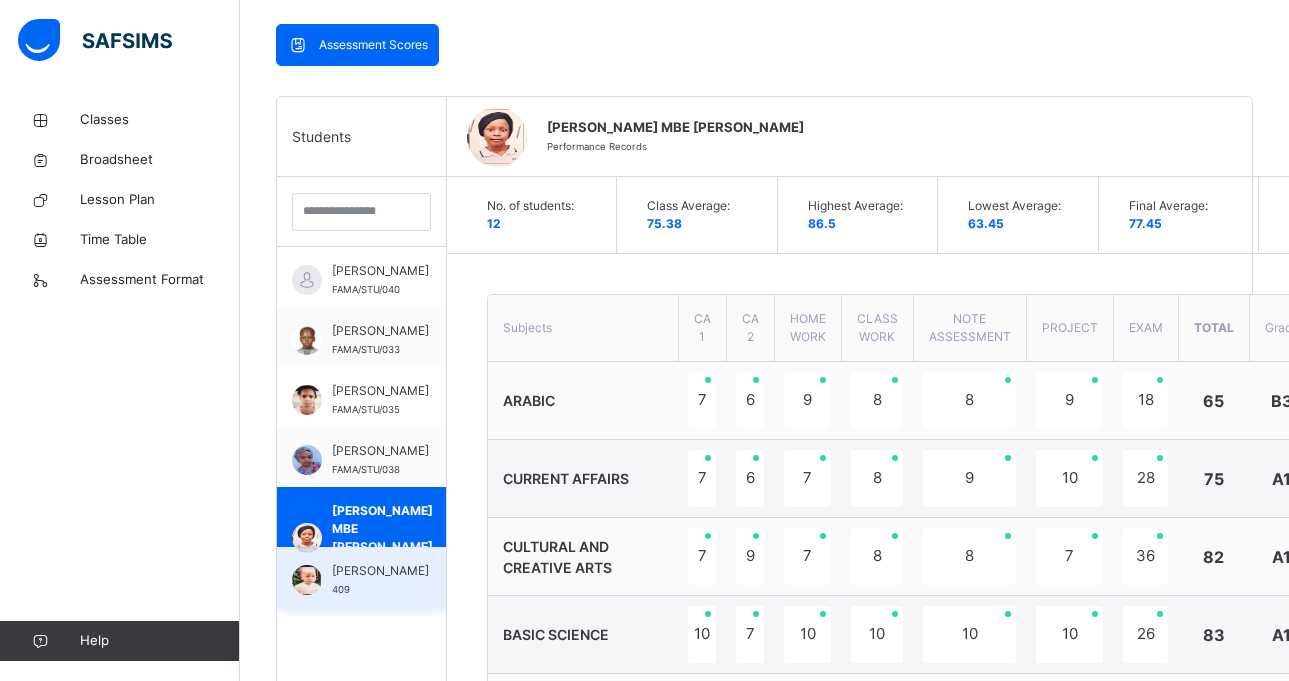 click on "[PERSON_NAME]" at bounding box center (380, 571) 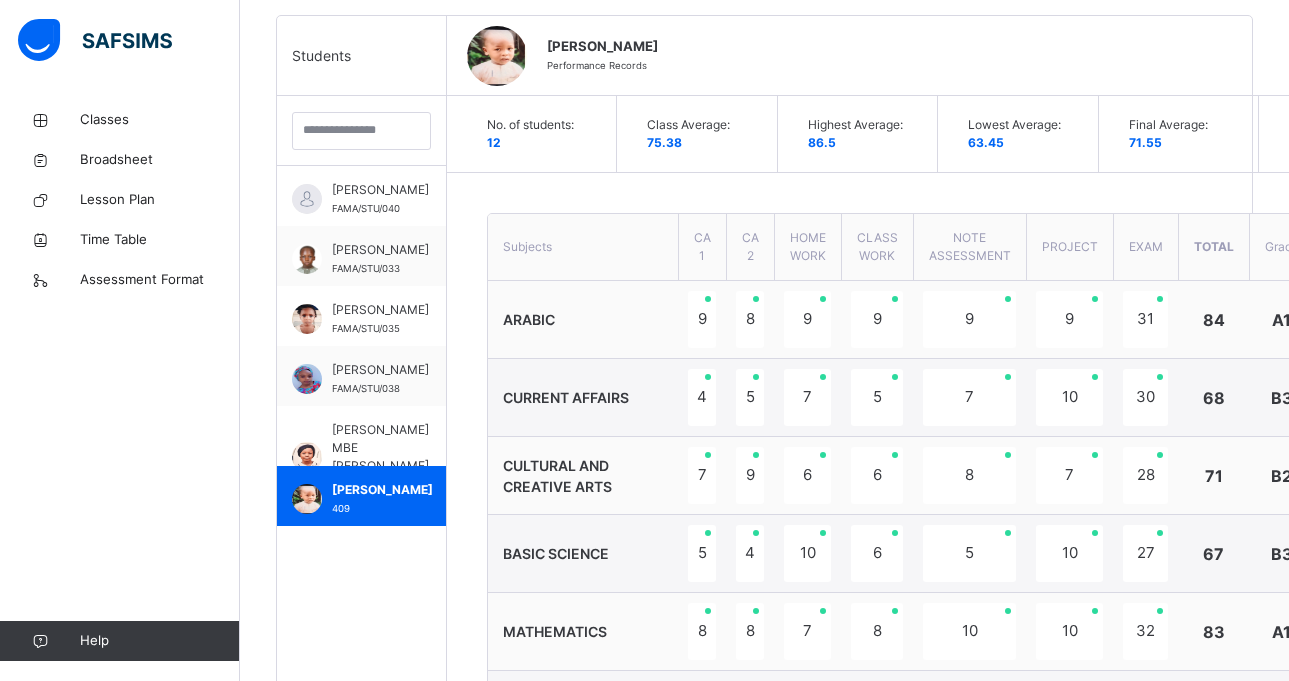 scroll, scrollTop: 543, scrollLeft: 0, axis: vertical 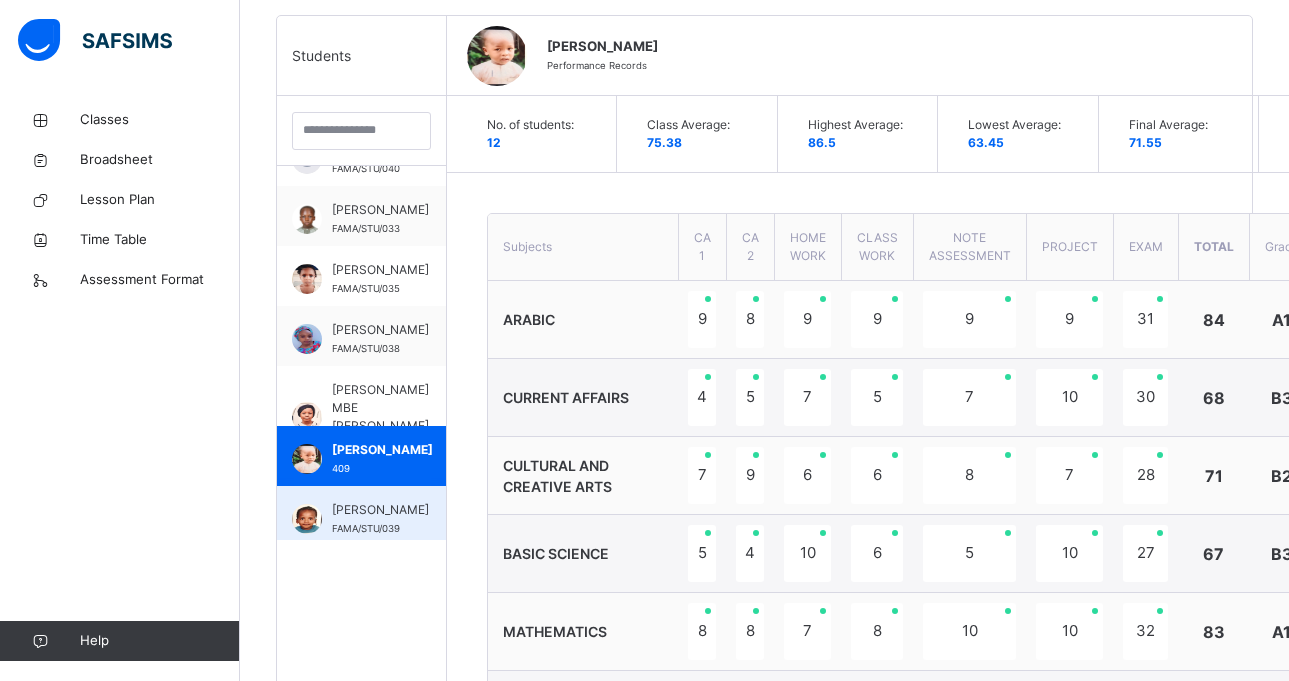 click on "[PERSON_NAME]" at bounding box center [380, 510] 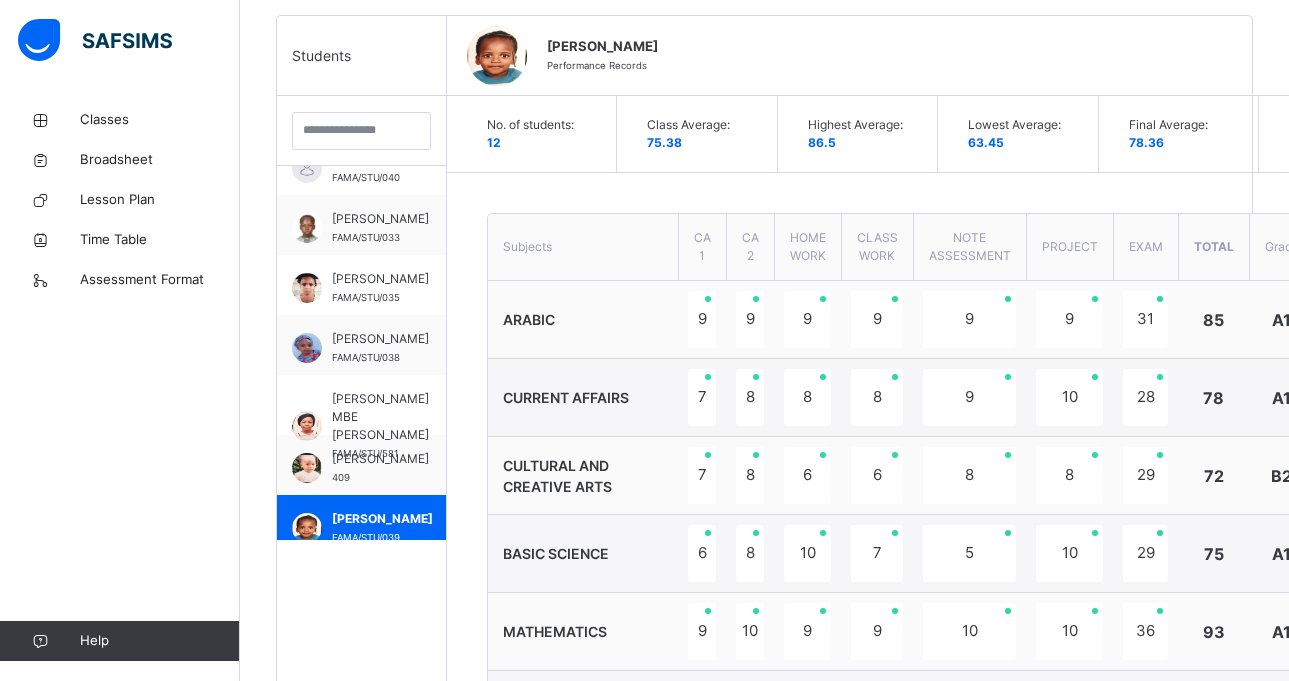 scroll, scrollTop: 40, scrollLeft: 0, axis: vertical 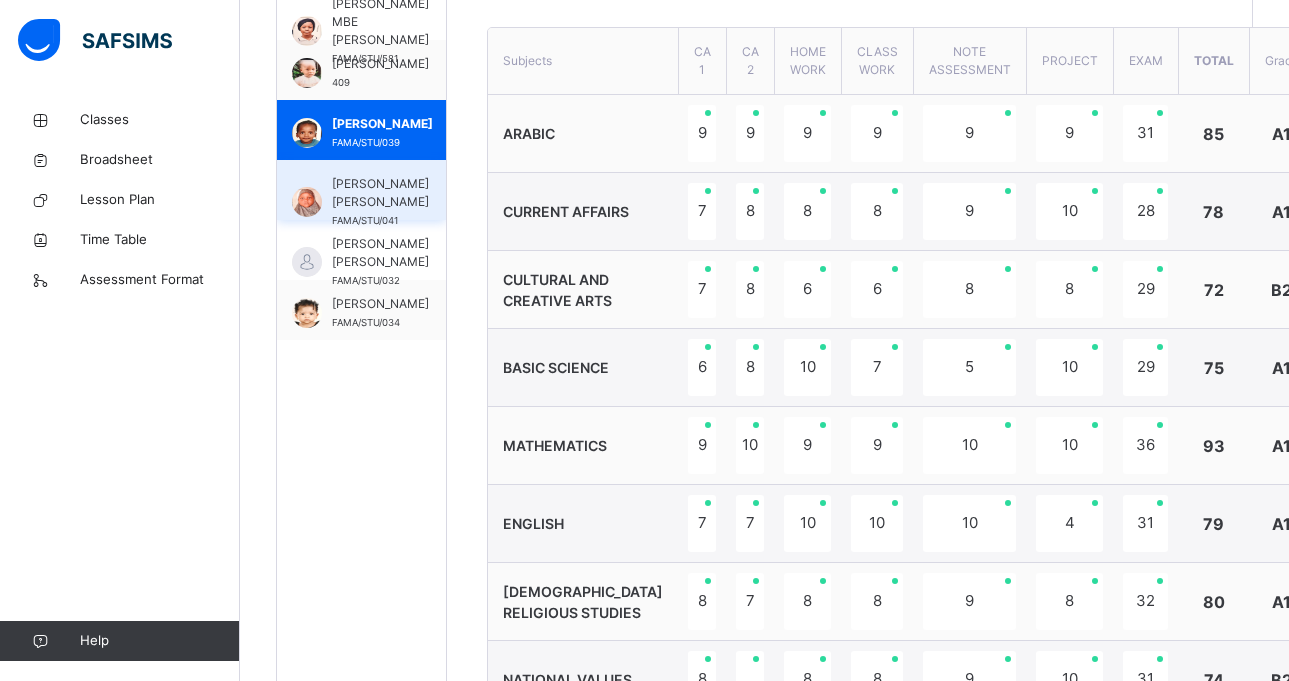 click on "[PERSON_NAME] [PERSON_NAME]" at bounding box center (380, 193) 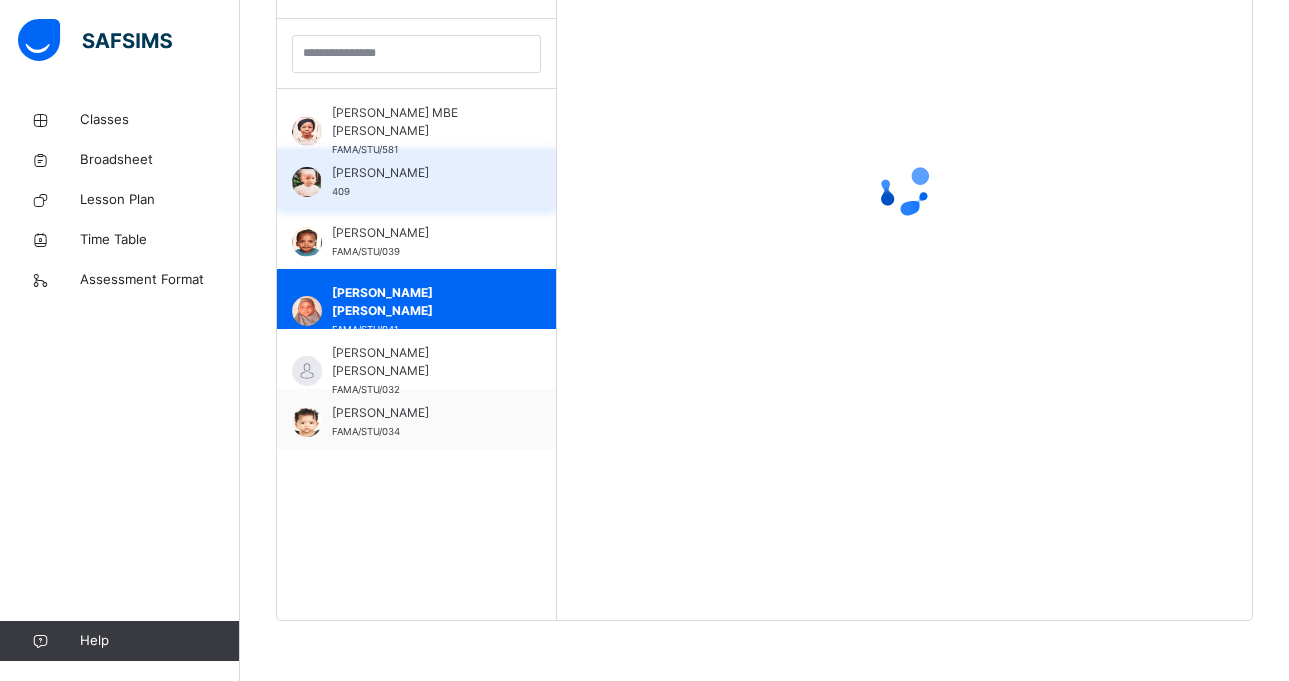 scroll, scrollTop: 581, scrollLeft: 0, axis: vertical 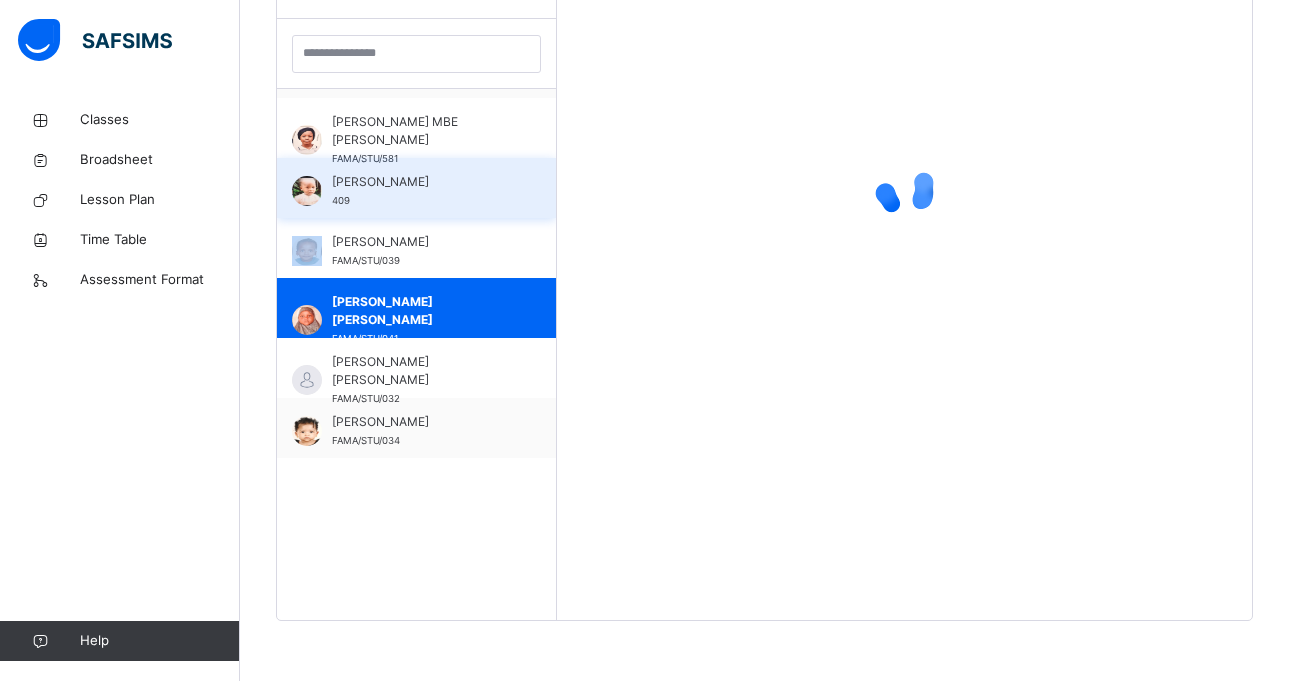 click on "[PERSON_NAME] 409" at bounding box center (421, 191) 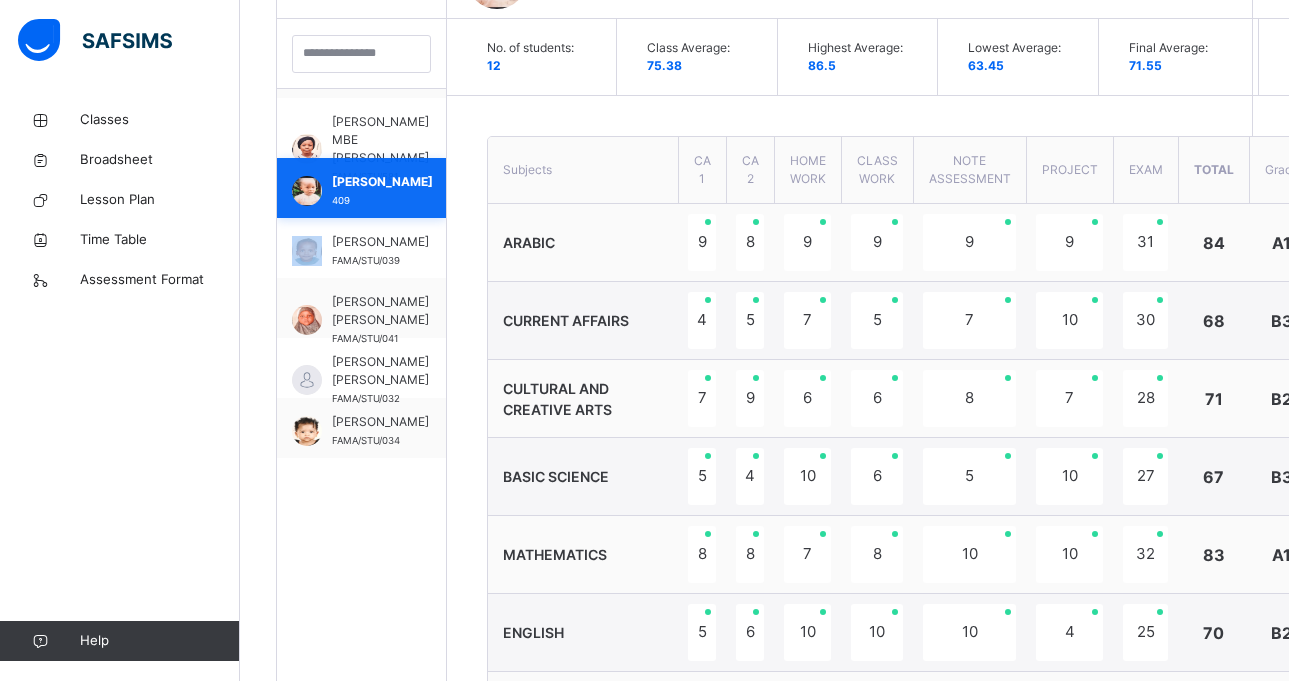scroll, scrollTop: 699, scrollLeft: 0, axis: vertical 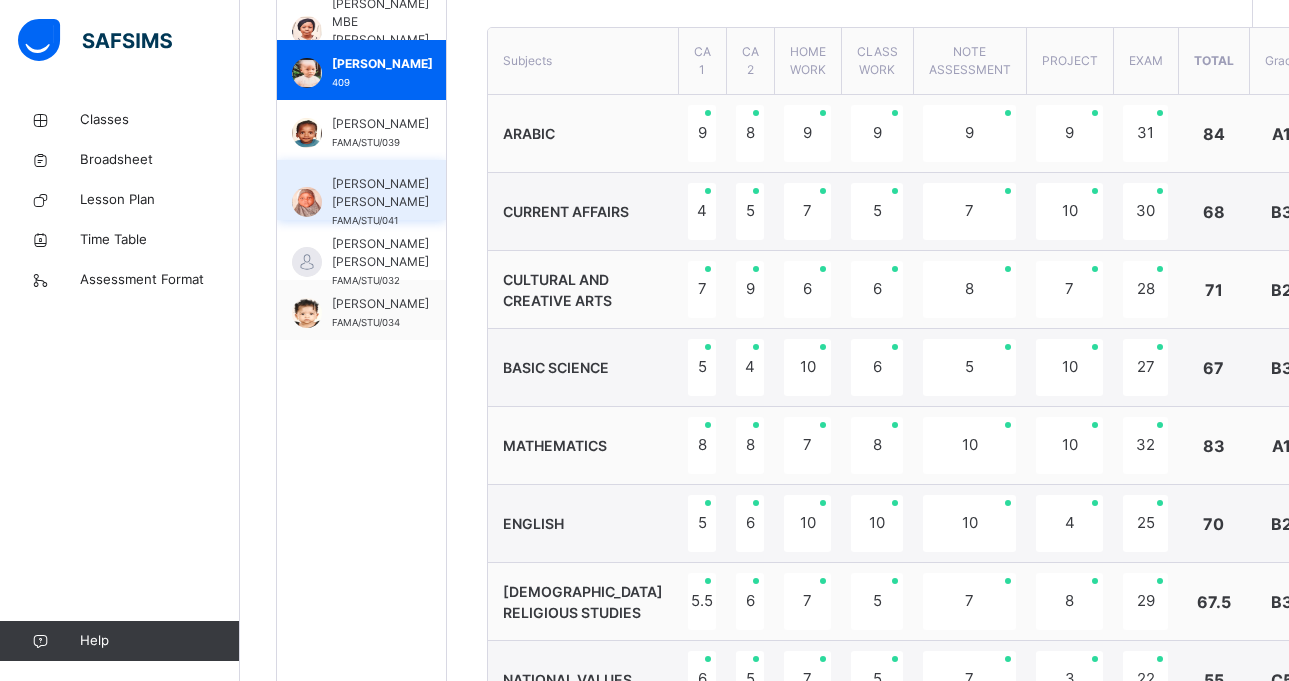 click on "[PERSON_NAME] [PERSON_NAME]/STU/041" at bounding box center [361, 190] 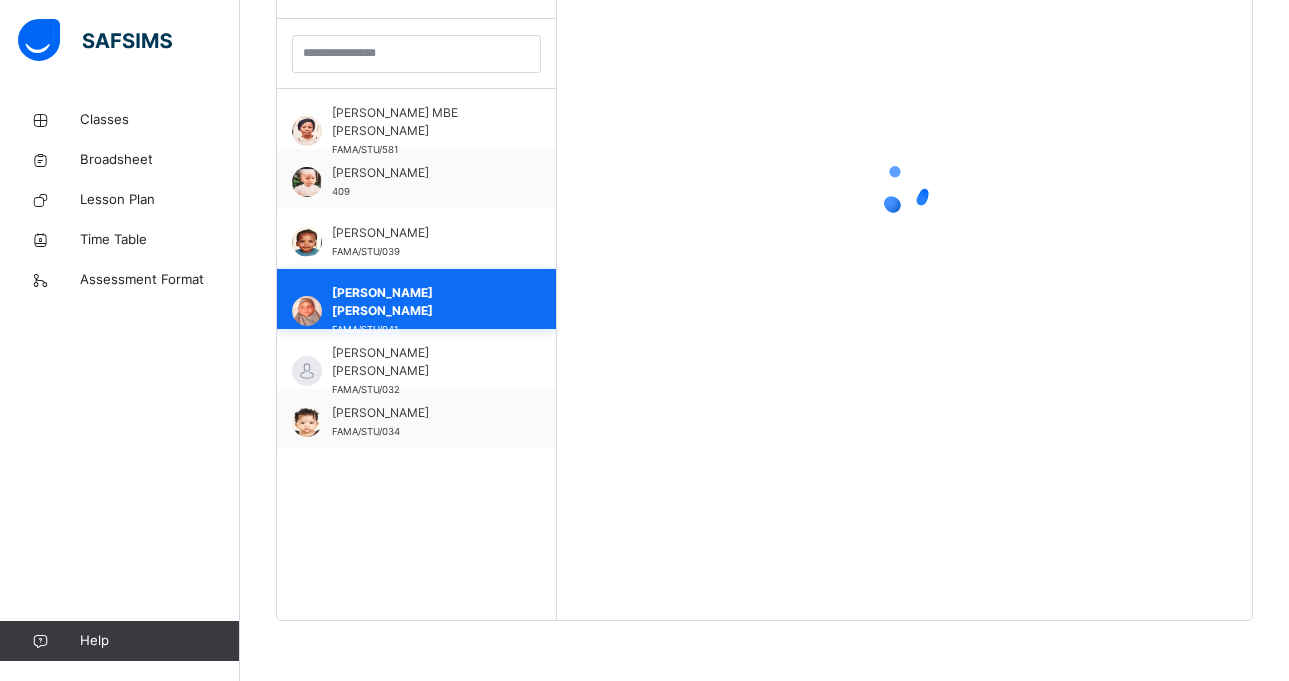 scroll, scrollTop: 581, scrollLeft: 0, axis: vertical 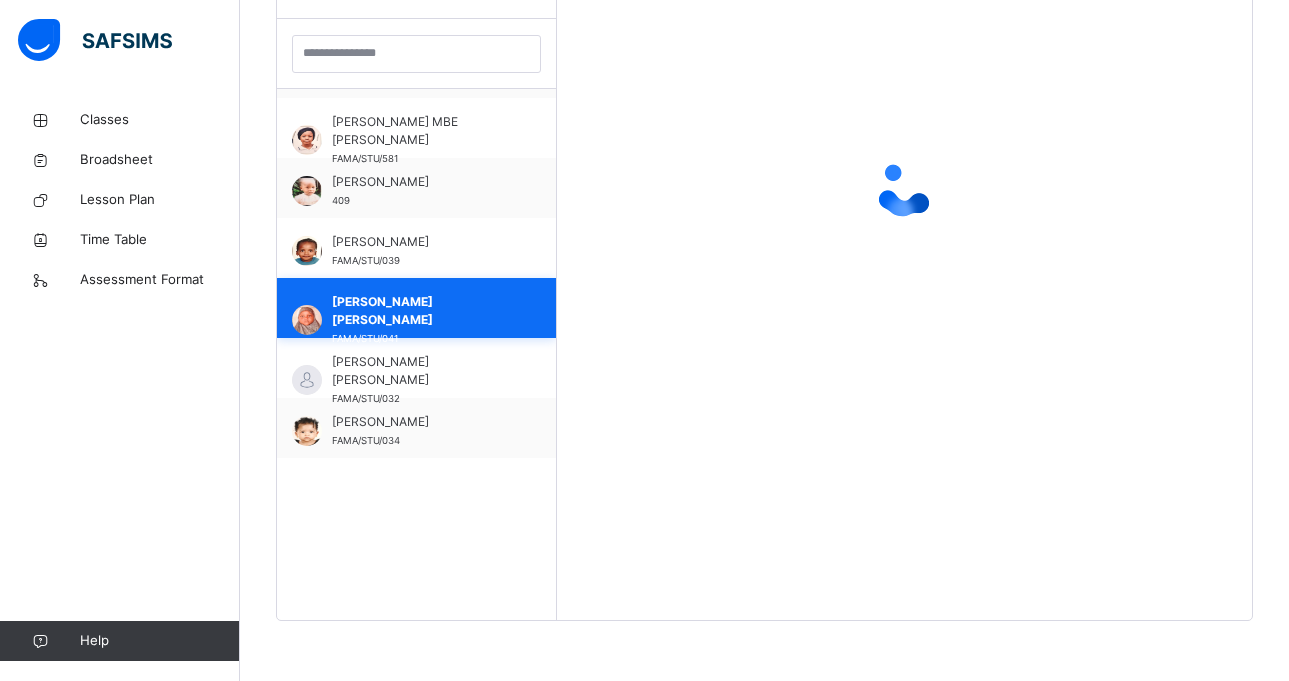 click on "[PERSON_NAME]" at bounding box center (421, 182) 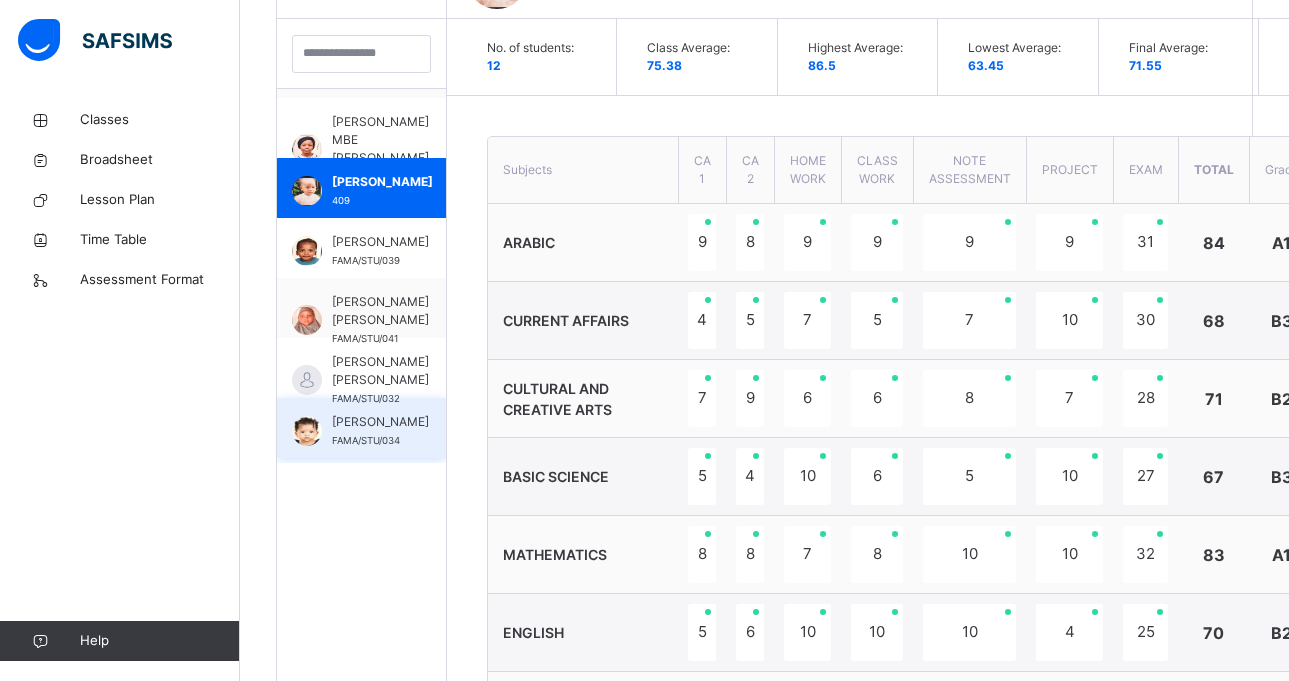 scroll, scrollTop: 699, scrollLeft: 0, axis: vertical 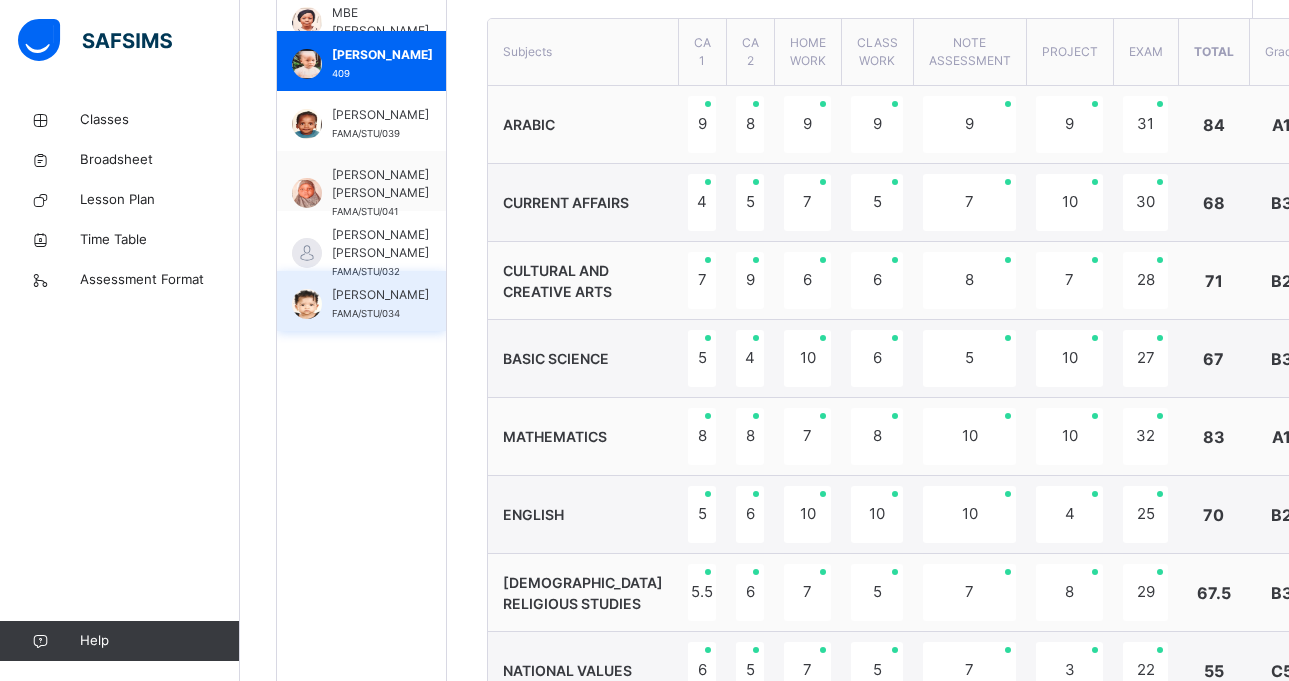 click on "[PERSON_NAME]" at bounding box center (380, 295) 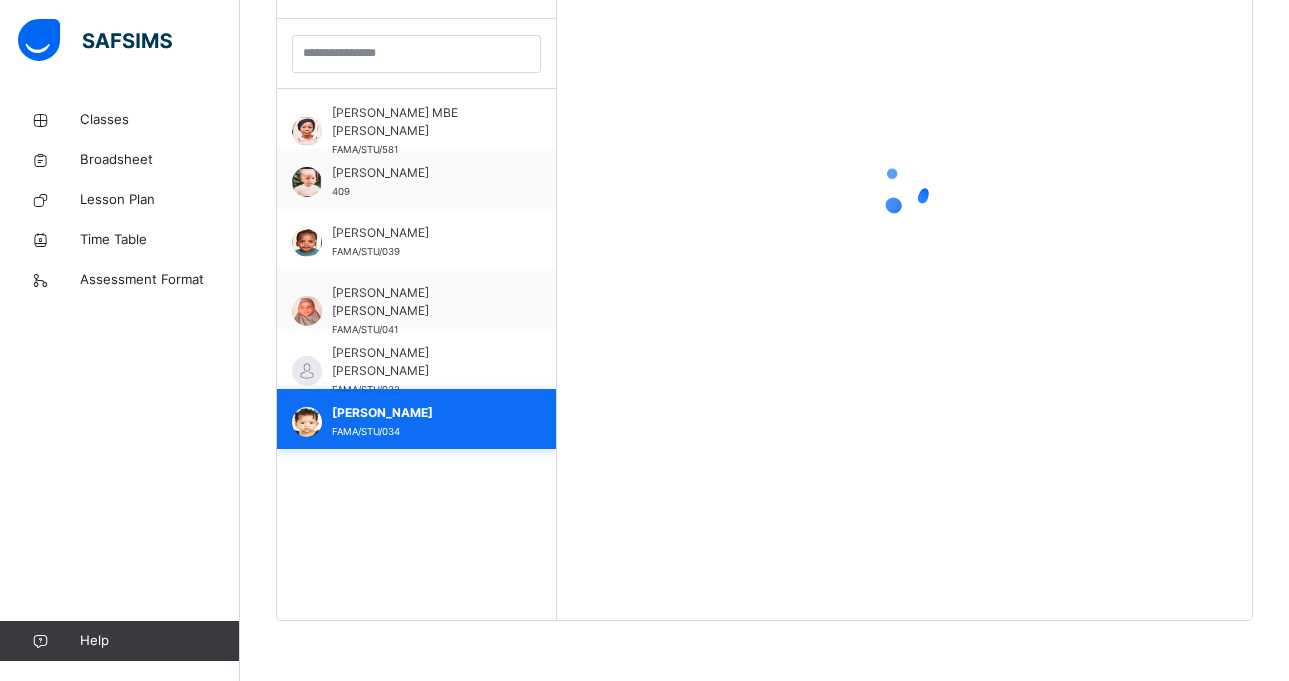 scroll, scrollTop: 581, scrollLeft: 0, axis: vertical 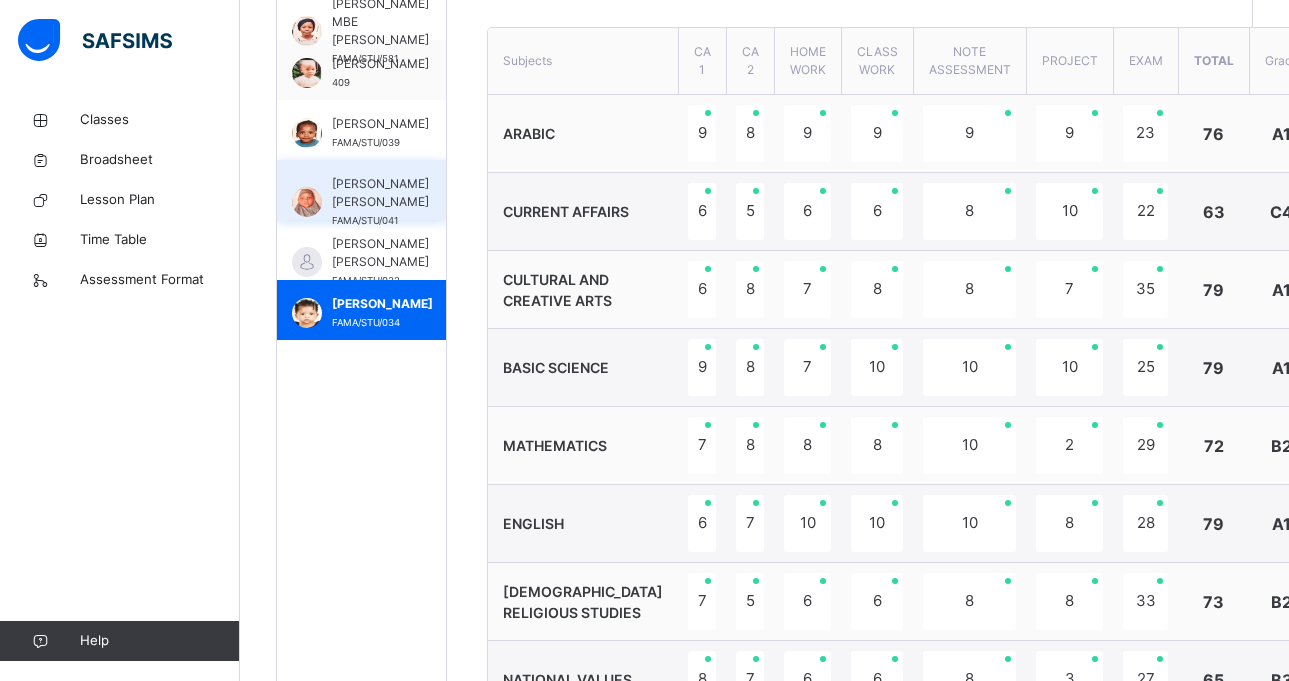 click on "[PERSON_NAME] [PERSON_NAME]/STU/041" at bounding box center (361, 190) 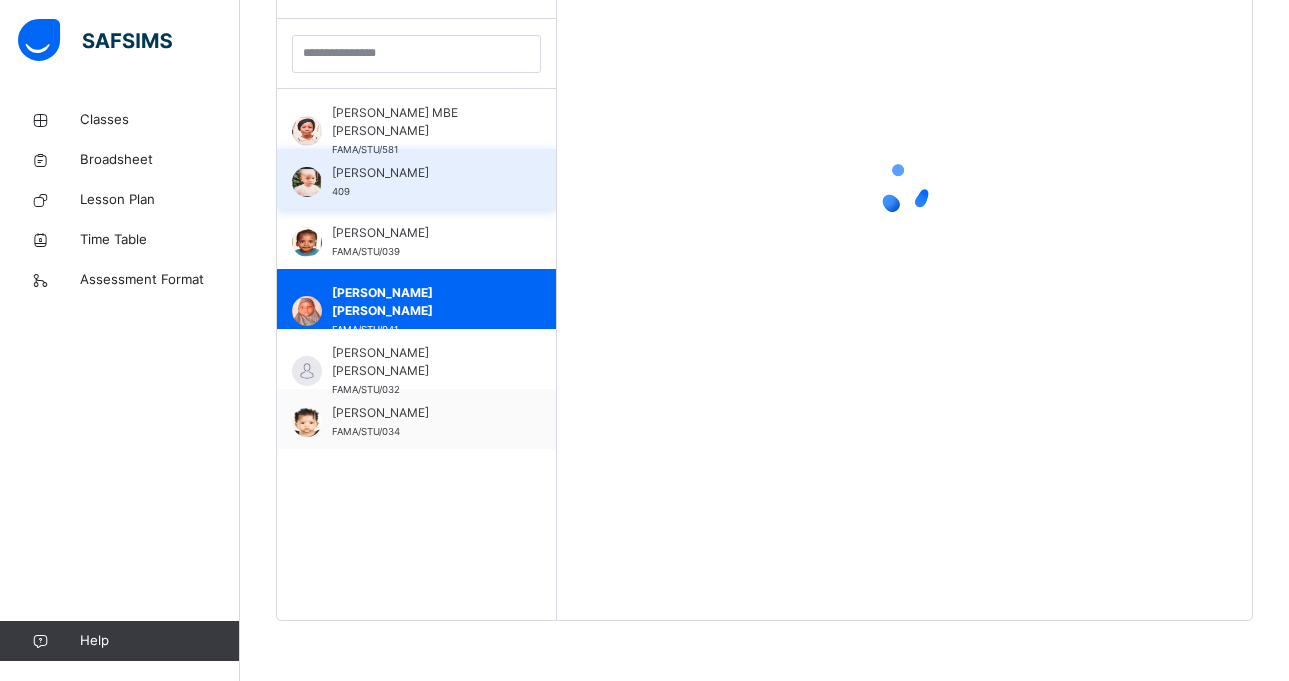 scroll, scrollTop: 581, scrollLeft: 0, axis: vertical 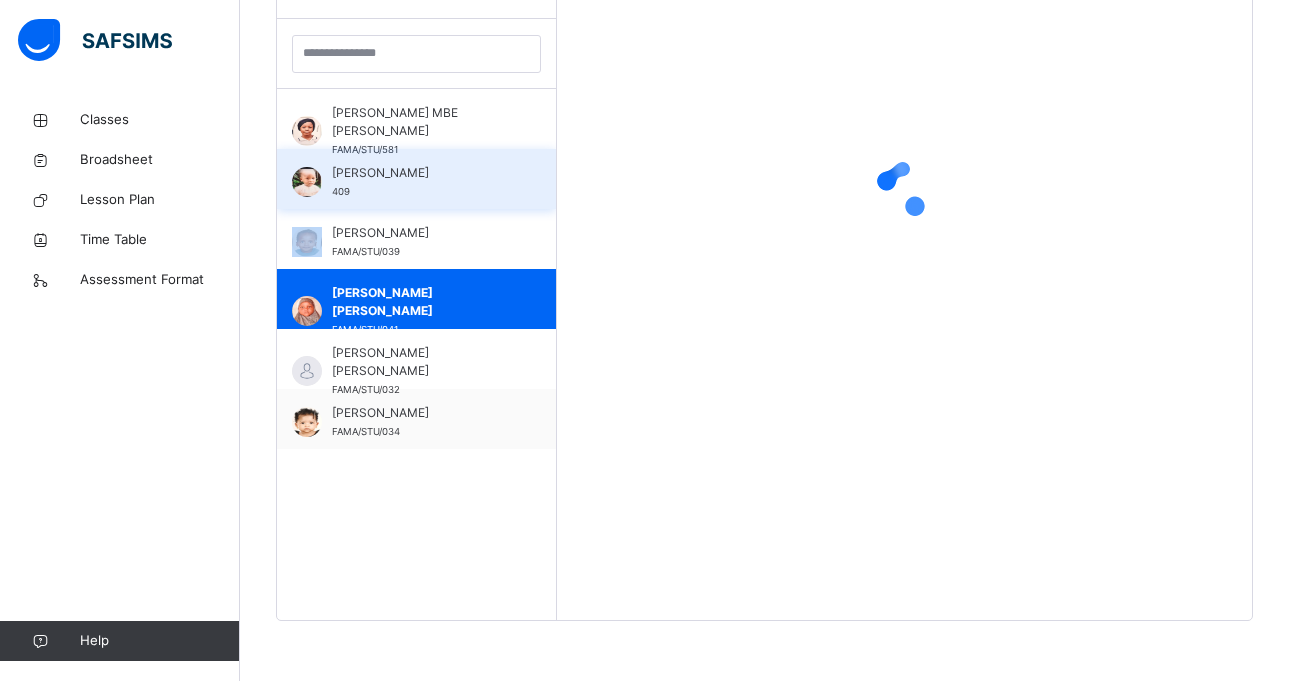click on "[PERSON_NAME] 409" at bounding box center [421, 182] 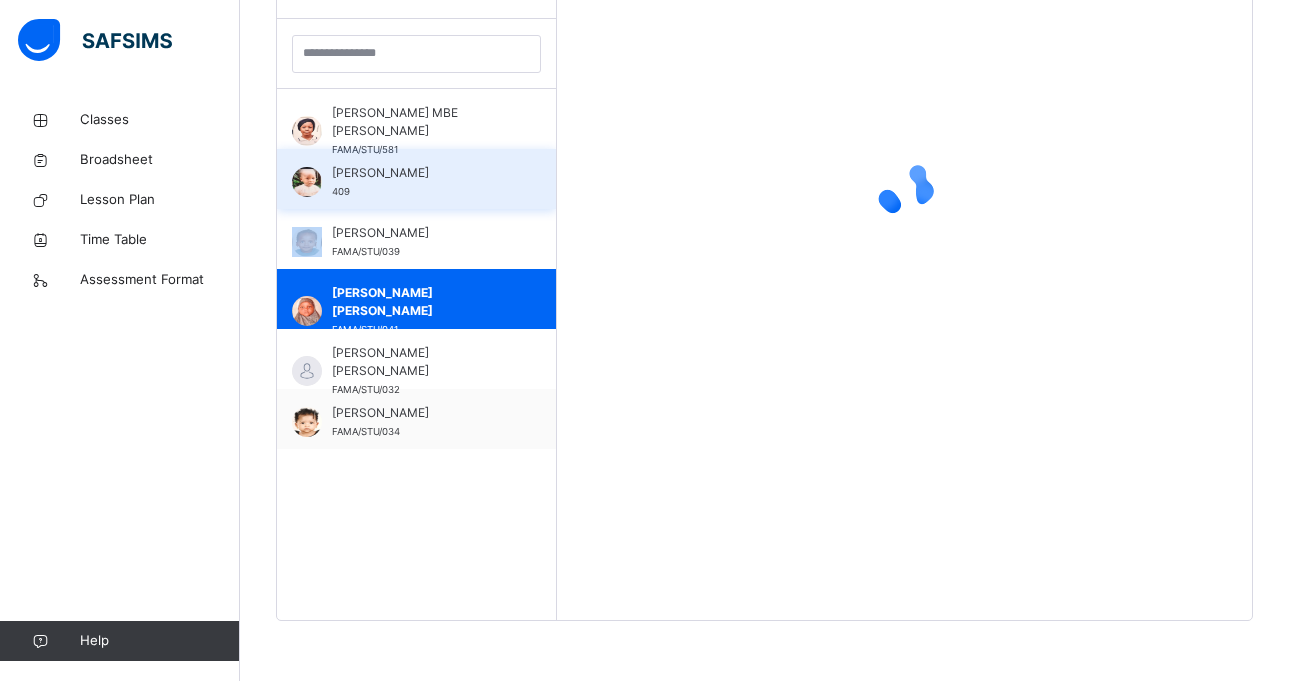scroll, scrollTop: 231, scrollLeft: 0, axis: vertical 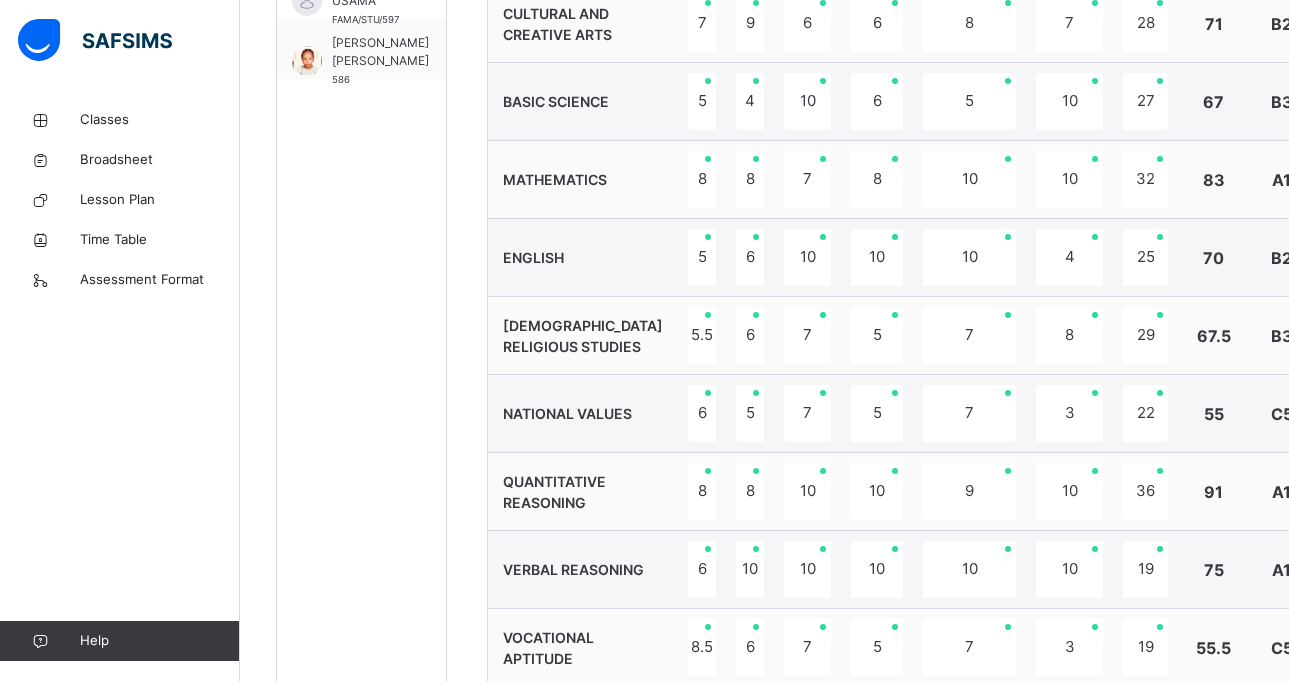 click on "No. of students:   12   Class Average:   75.38   Highest Average:   86.5   Lowest Average:   63.45   Final Average:   71.55   Final Grade:   B2 Subjects CA 1 CA 2 HOME WORK CLASS WORK NOTE ASSESSMENT PROJECT EXAM Total Grade Comment ARABIC 9 8 9 9 9 9 31 84 A1 CURRENT AFFAIRS 4 5 7 5 7 10 30 68 B3 CULTURAL AND CREATIVE ARTS 7 9 6 6 8 7 28 71 B2 BASIC SCIENCE 5 4 10 6 5 10 27 67 B3 MATHEMATICS 8 8 7 8 10 10 32 83 A1 ENGLISH 5 6 10 10 10 4 25 70 B2 [DEMOGRAPHIC_DATA] RELIGIOUS STUDIES 5.5 6 7 5 7 8 29 67.5 B3 NATIONAL VALUES 6 5 7 5 7 3 22 55 C5 QUANTITATIVE REASONING 8 8 10 10 9 10 36 91 A1 VERBAL REASONING 6 10 10 10 10 10 19 75 A1 VOCATIONAL APTITUDE 8.5 6 7 5 7 3 19 55.5 C5" at bounding box center [943, 206] 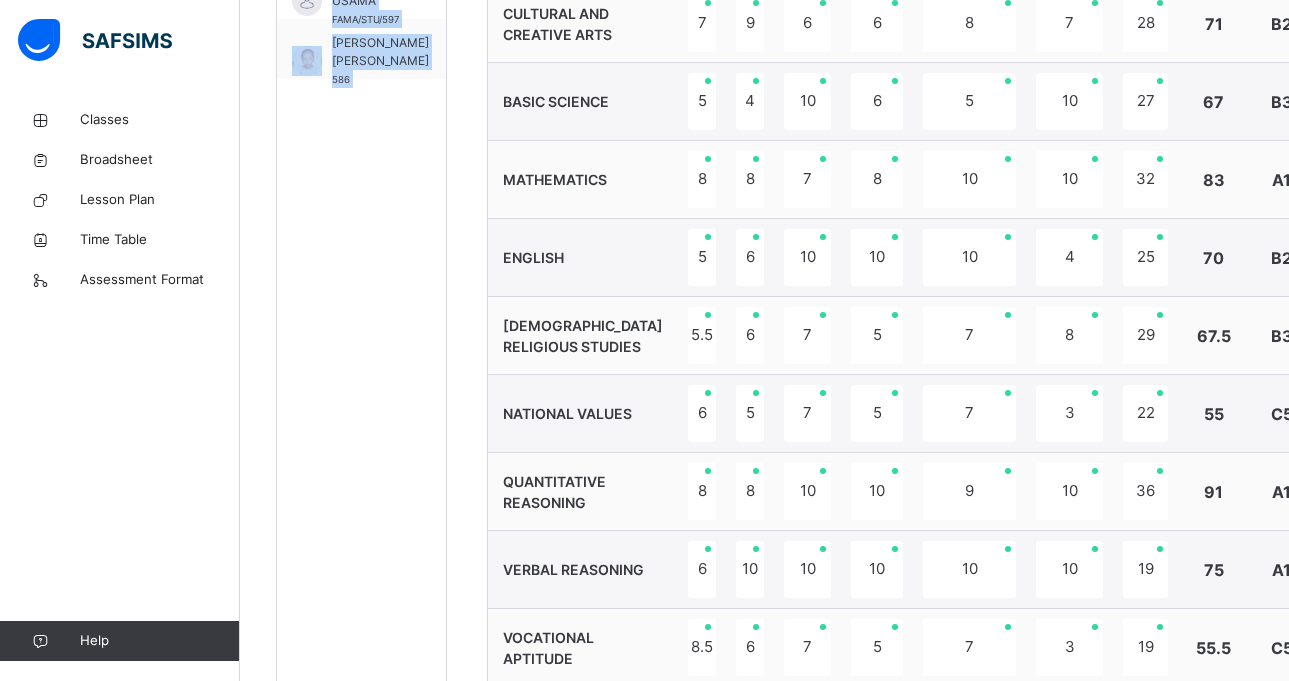 scroll, scrollTop: 900, scrollLeft: 0, axis: vertical 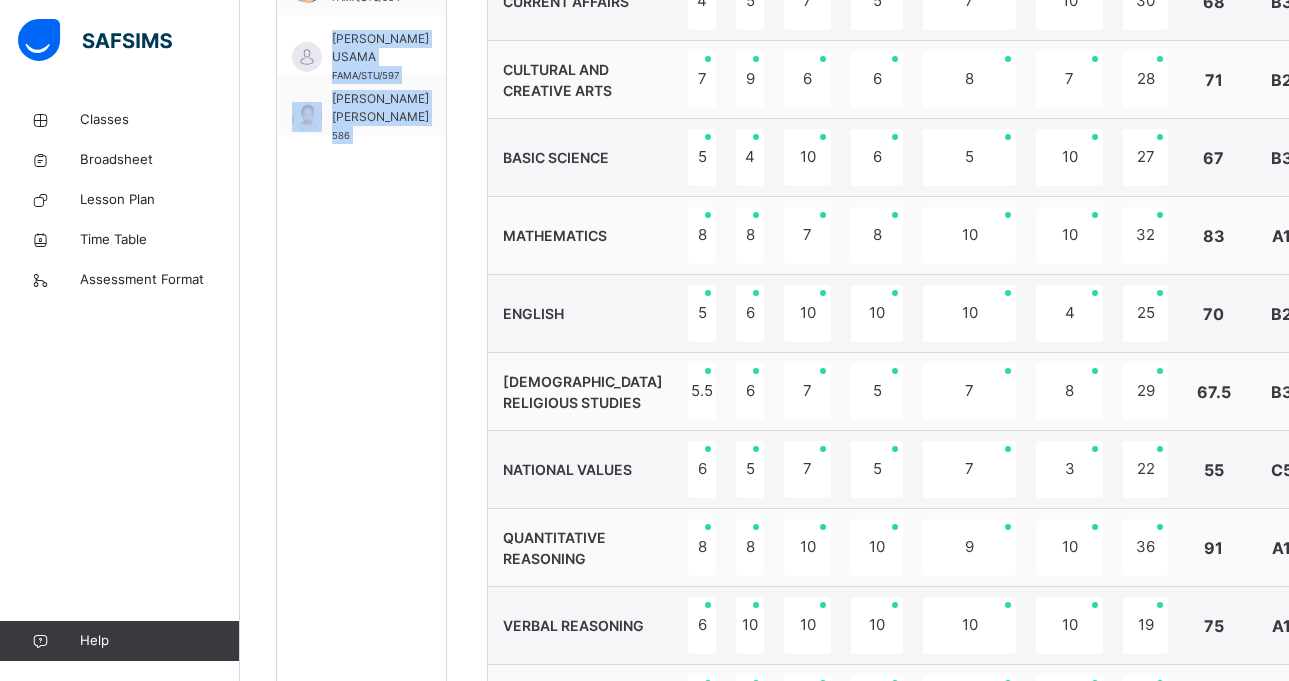 click on "Students [PERSON_NAME] [PERSON_NAME]/STU/040 BALA [PERSON_NAME] [PERSON_NAME]/STU/033 [PERSON_NAME] GANAJI [PERSON_NAME]/STU/035 [PERSON_NAME] [PERSON_NAME]/STU/038 HIBATULLAH MBE [PERSON_NAME]/STU/581 [PERSON_NAME] 409 [PERSON_NAME] [PERSON_NAME]/STU/039 [PERSON_NAME] [PERSON_NAME]/STU/041 [PERSON_NAME] [PERSON_NAME] [PERSON_NAME]/STU/032 [PERSON_NAME] [PERSON_NAME]/STU/034 [PERSON_NAME] [PERSON_NAME]/STU/597 [PERSON_NAME] [PERSON_NAME]  586" at bounding box center [362, 222] 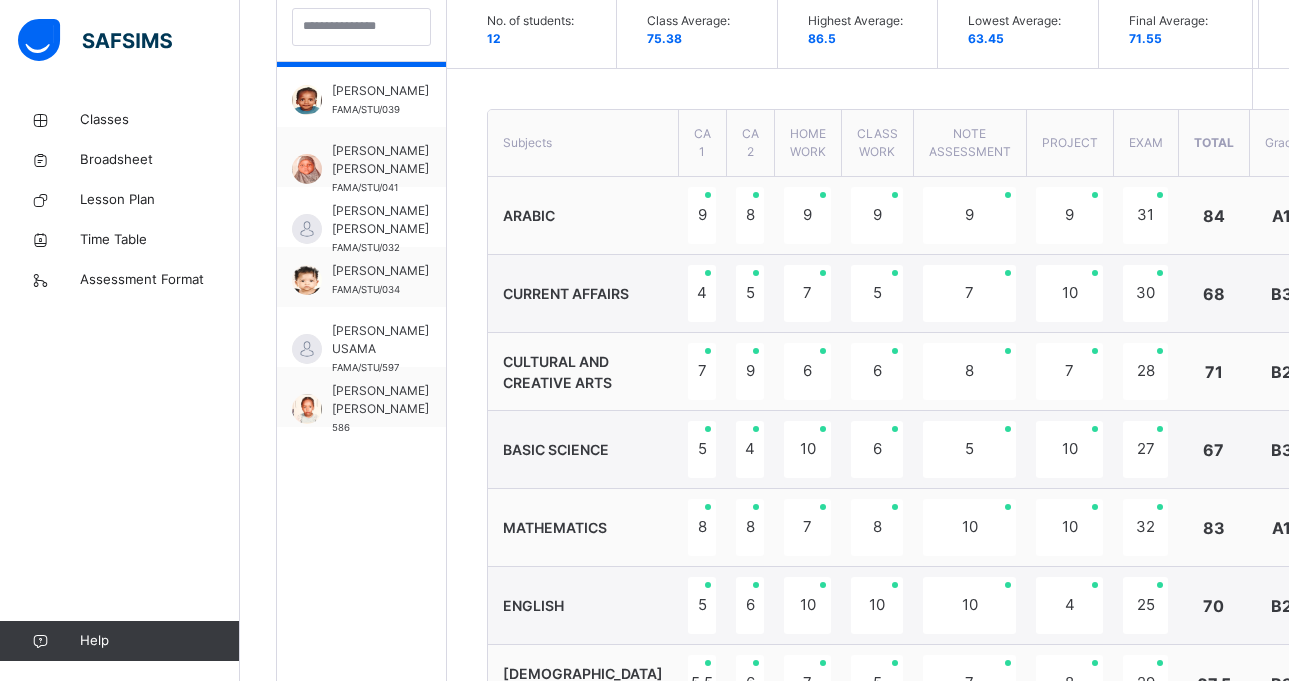 scroll, scrollTop: 580, scrollLeft: 0, axis: vertical 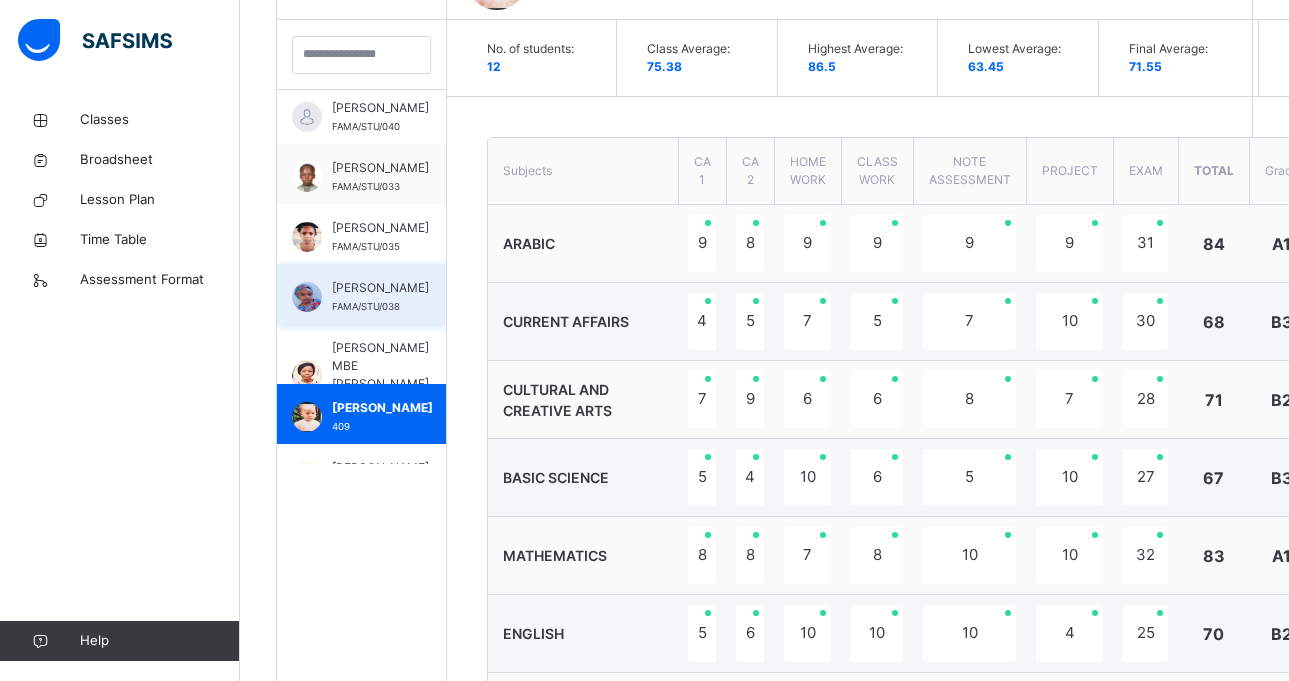 click on "[PERSON_NAME]" at bounding box center [380, 288] 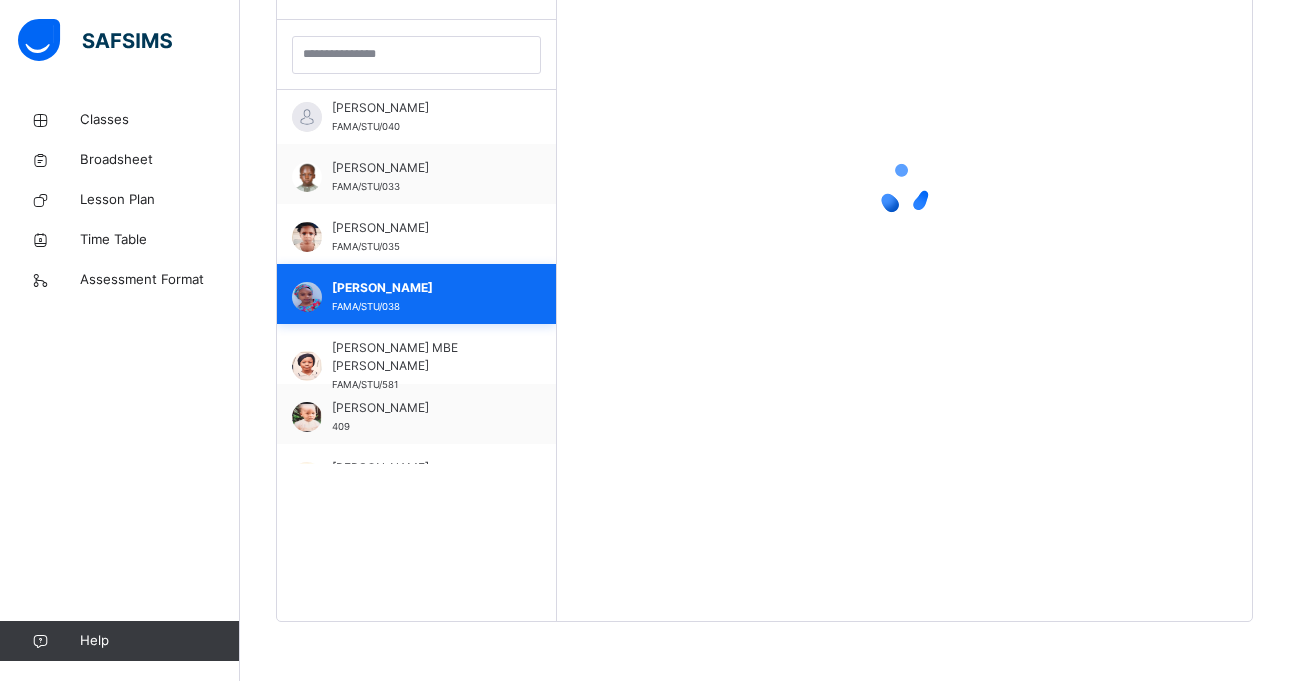 click on "[PERSON_NAME] [PERSON_NAME]/STU/038" at bounding box center (416, 294) 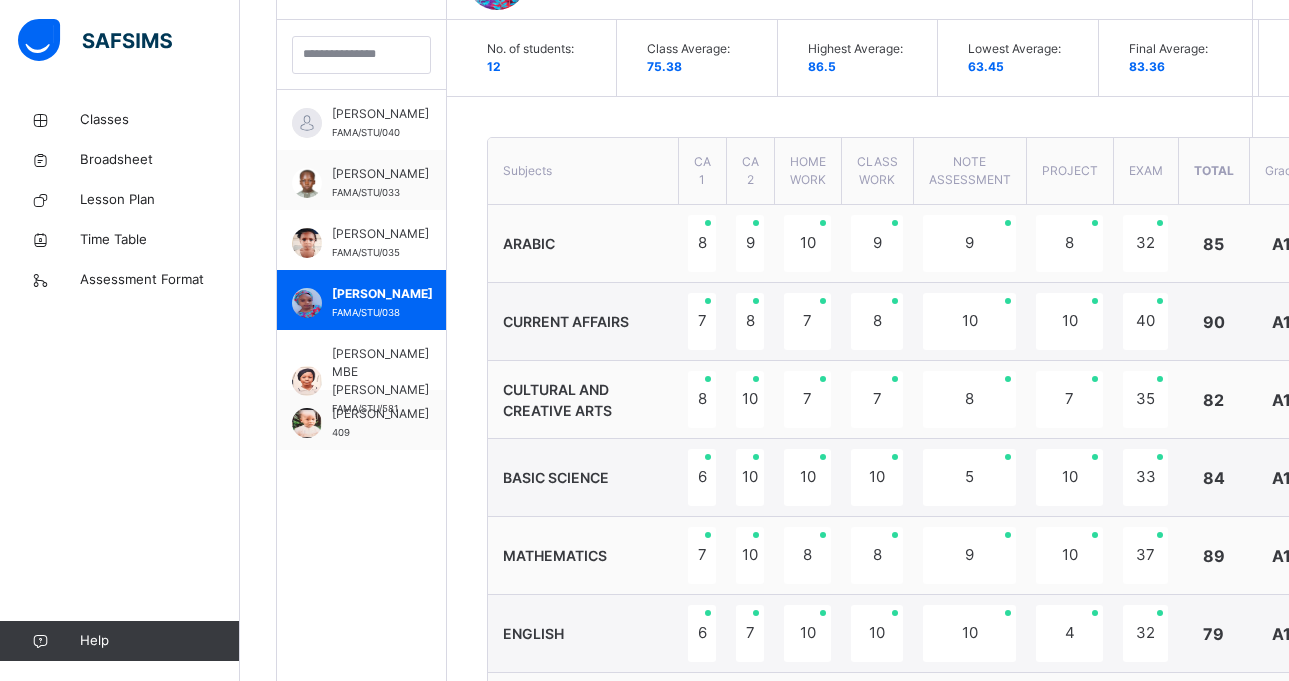 scroll, scrollTop: 327, scrollLeft: 0, axis: vertical 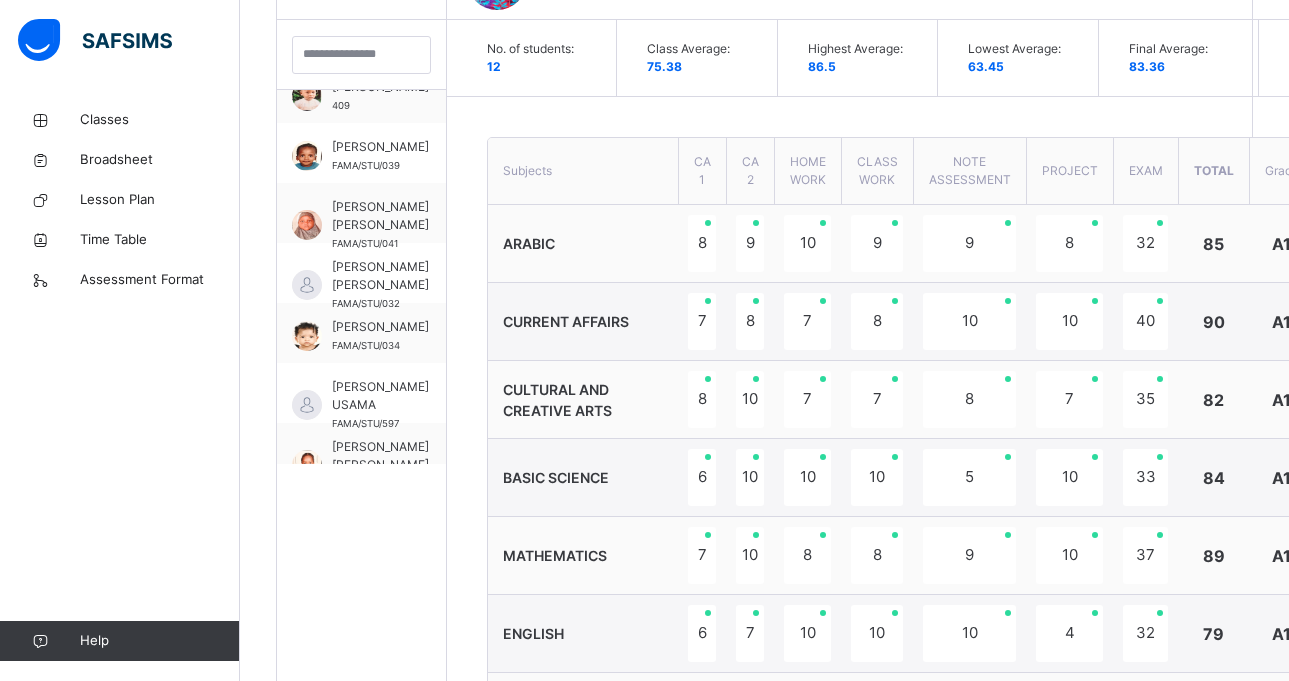 click on "Students [PERSON_NAME] [PERSON_NAME]/STU/040 BALA [PERSON_NAME] [PERSON_NAME]/STU/033 [PERSON_NAME] GANAJI [PERSON_NAME]/STU/035 [PERSON_NAME] [PERSON_NAME]/STU/038 HIBATULLAH MBE [PERSON_NAME]/STU/581 [PERSON_NAME] 409 [PERSON_NAME] [PERSON_NAME]/STU/039 [PERSON_NAME] [PERSON_NAME]/STU/041 [PERSON_NAME] [PERSON_NAME] [PERSON_NAME]/STU/032 [PERSON_NAME] [PERSON_NAME]/STU/034 [PERSON_NAME] [PERSON_NAME]/STU/597 [PERSON_NAME] [PERSON_NAME]  586" at bounding box center [362, 542] 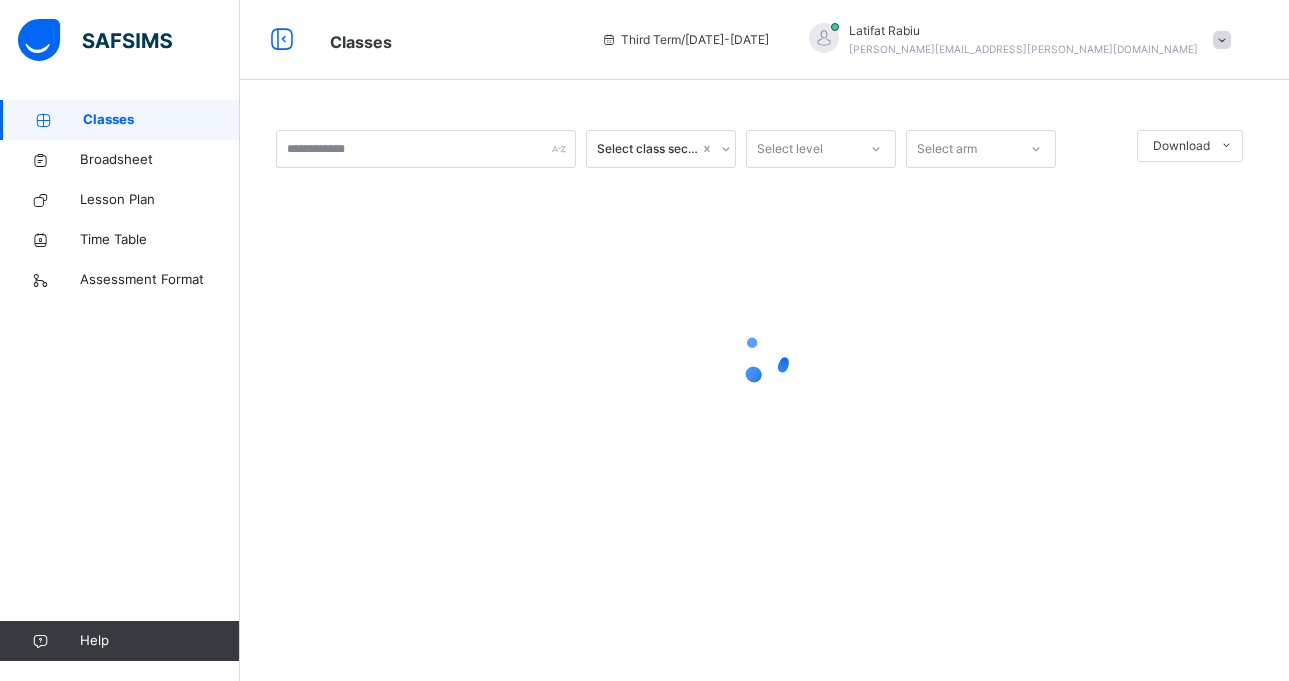 scroll, scrollTop: 0, scrollLeft: 0, axis: both 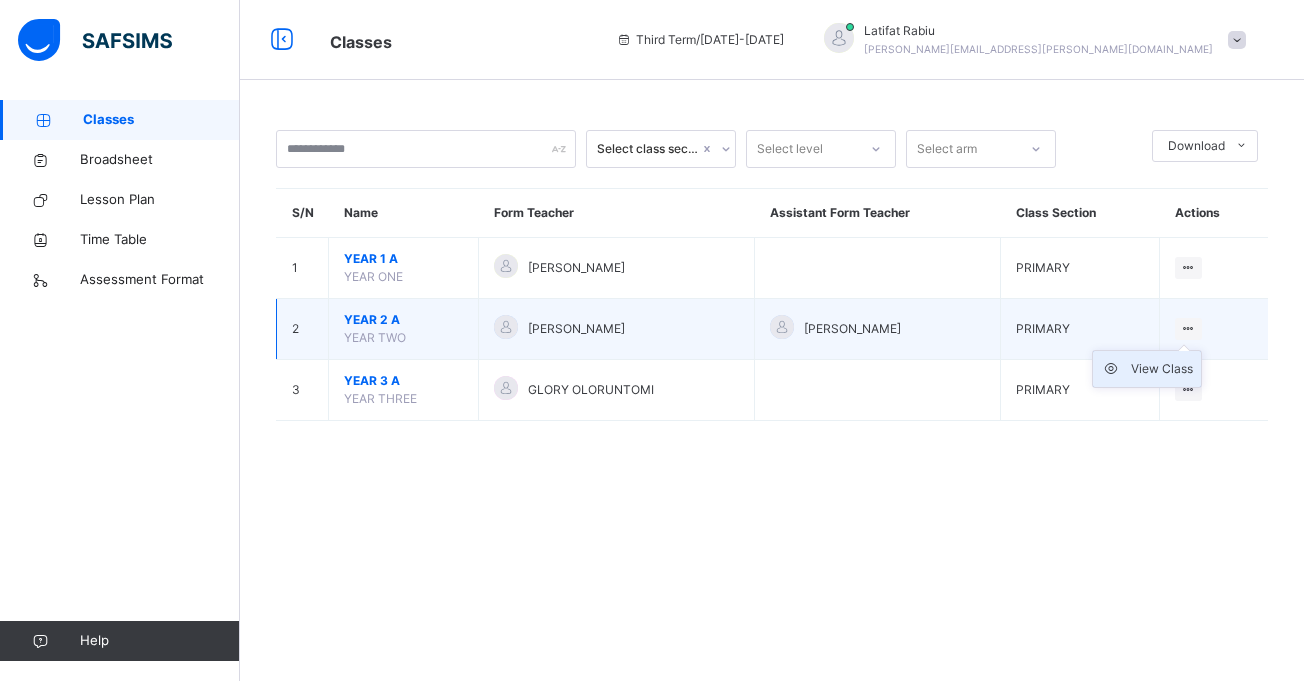 click on "View Class" at bounding box center (1147, 369) 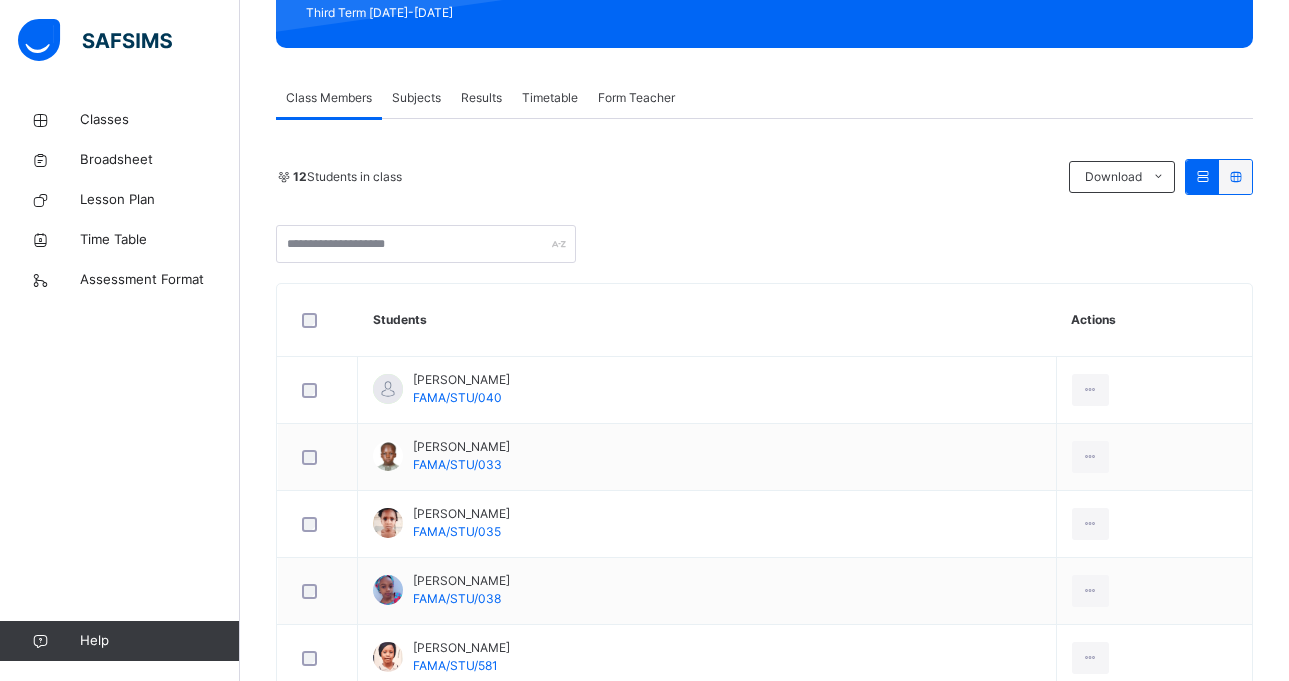 scroll, scrollTop: 280, scrollLeft: 0, axis: vertical 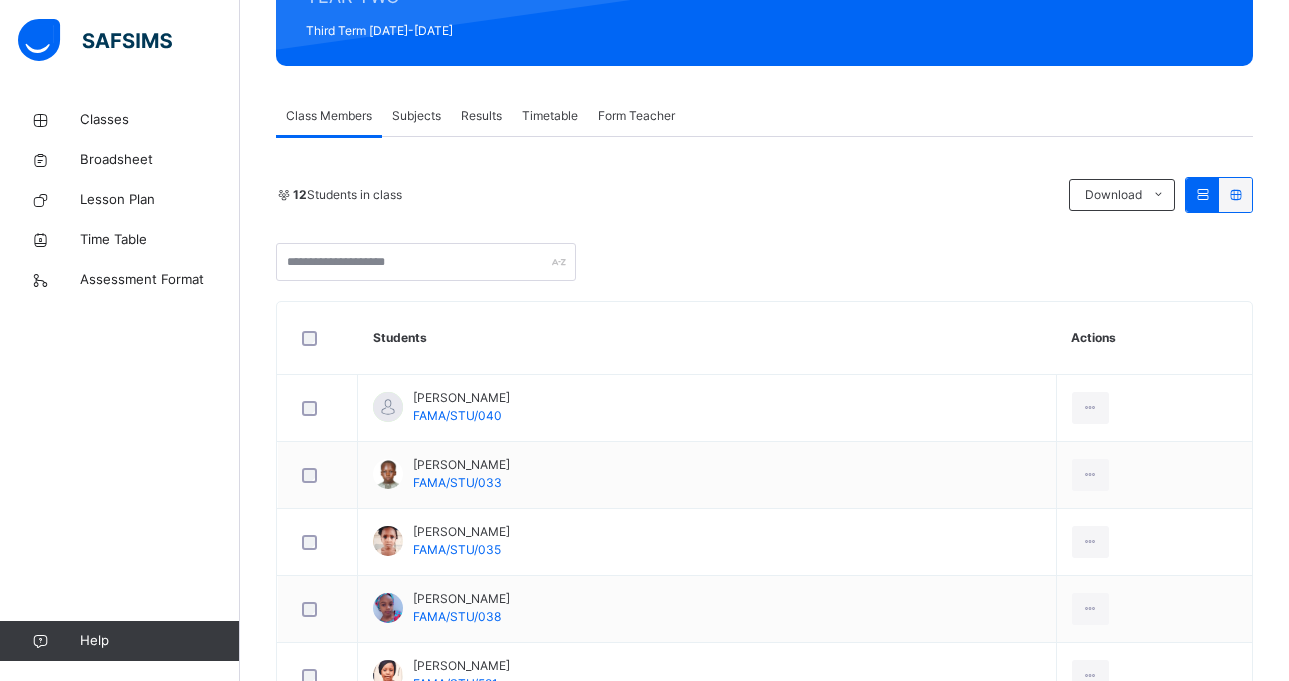 click on "Results" at bounding box center [481, 116] 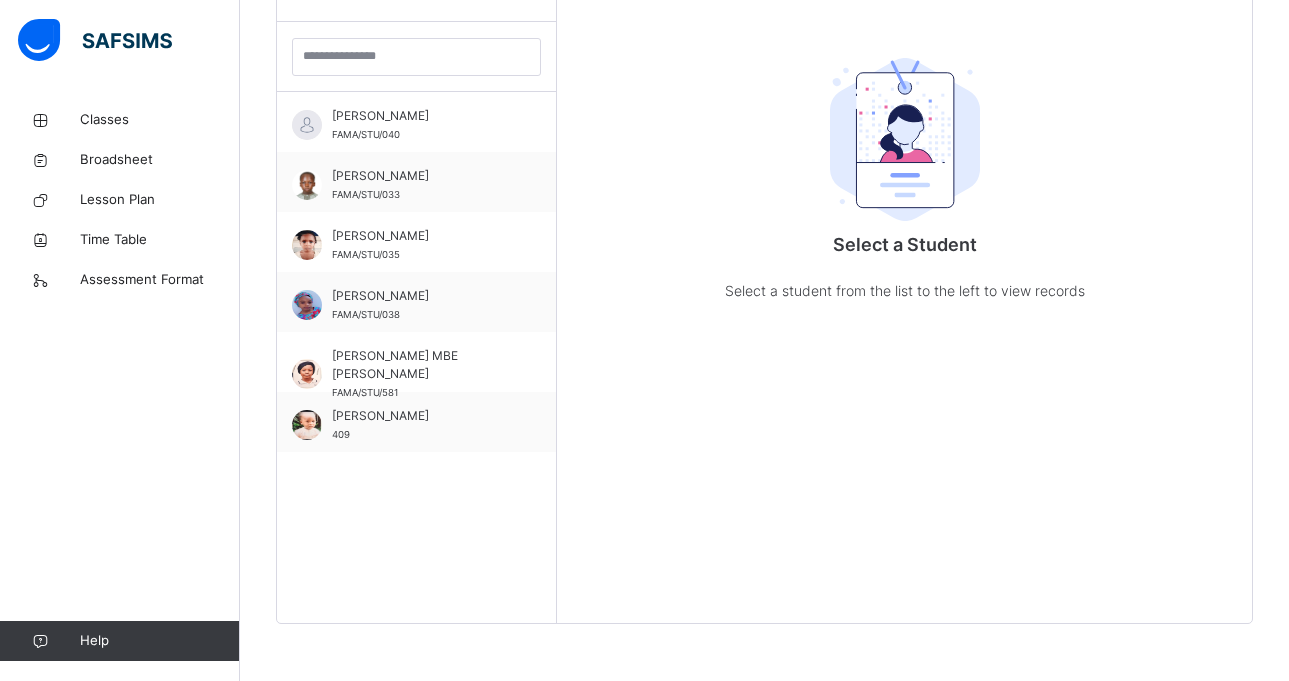 scroll, scrollTop: 581, scrollLeft: 0, axis: vertical 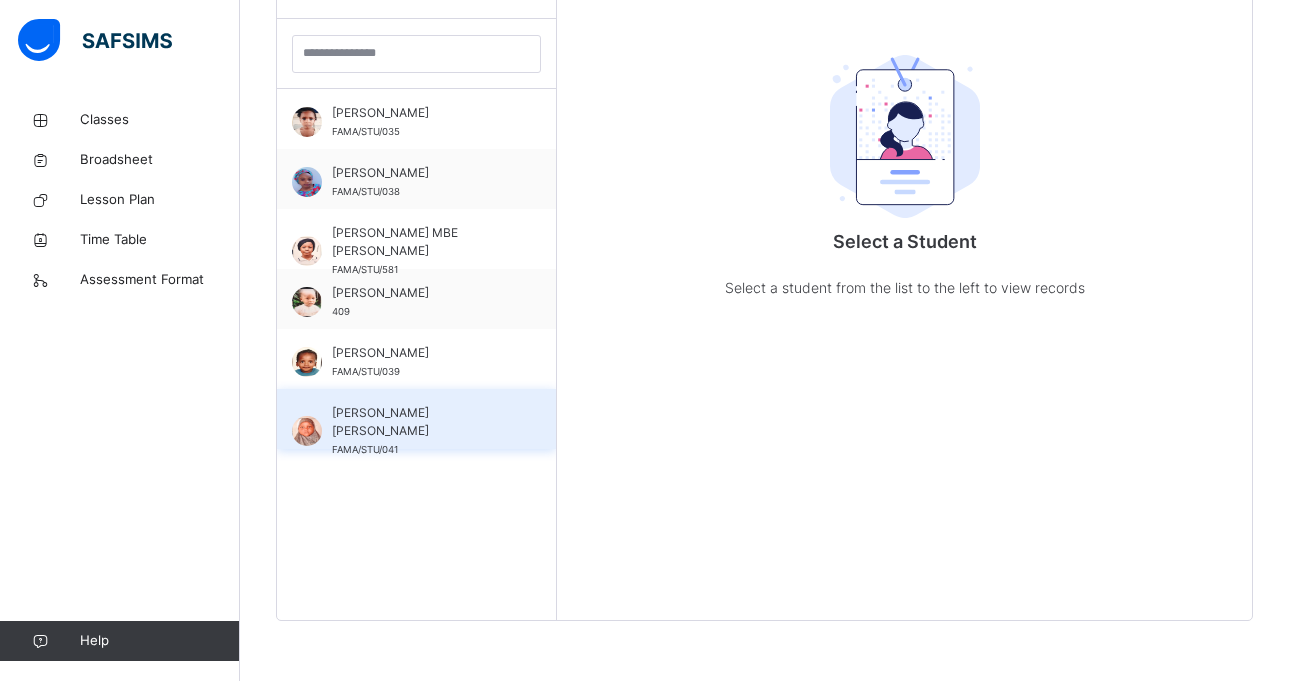 click on "[PERSON_NAME] [PERSON_NAME]/STU/041" at bounding box center (416, 419) 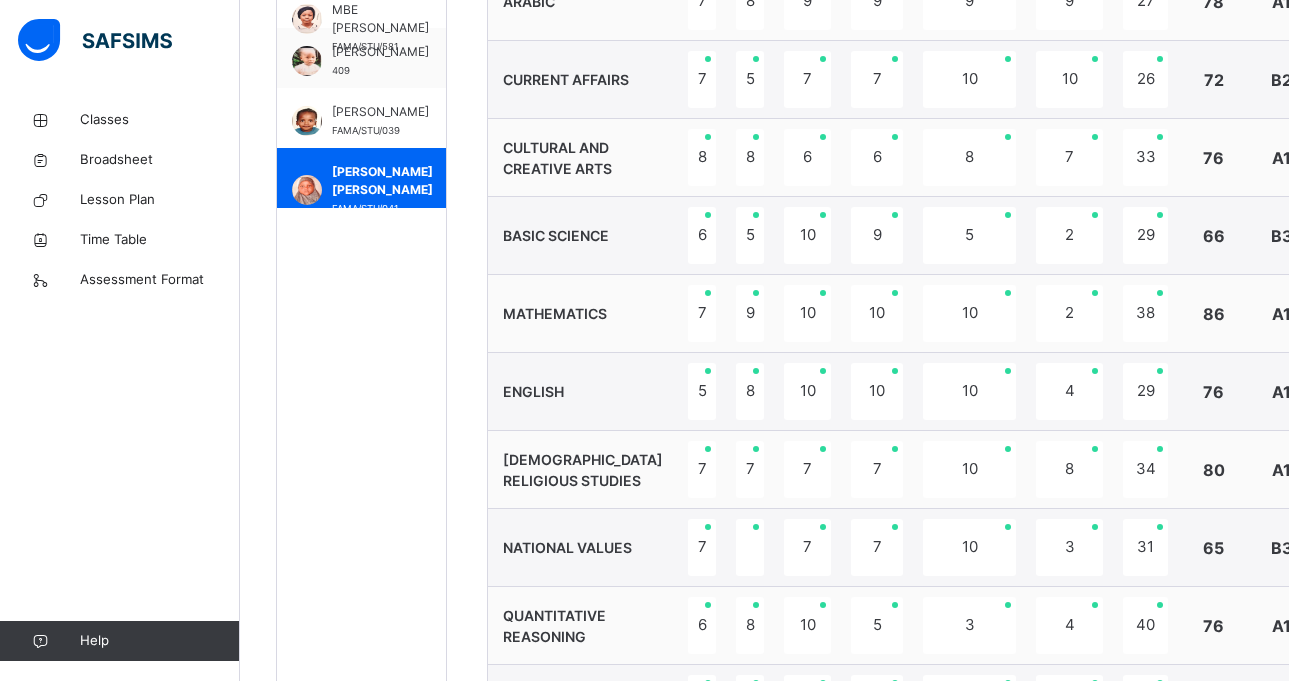 scroll, scrollTop: 821, scrollLeft: 0, axis: vertical 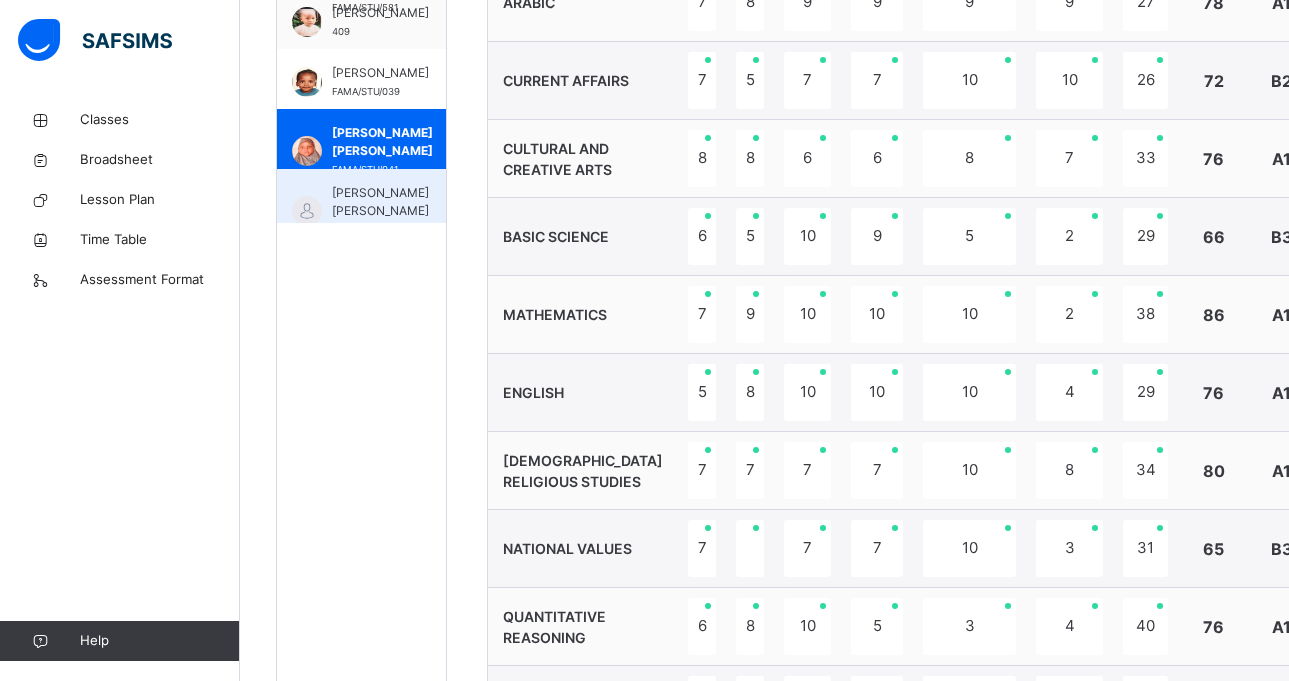 click on "[PERSON_NAME] [PERSON_NAME]" at bounding box center (380, 202) 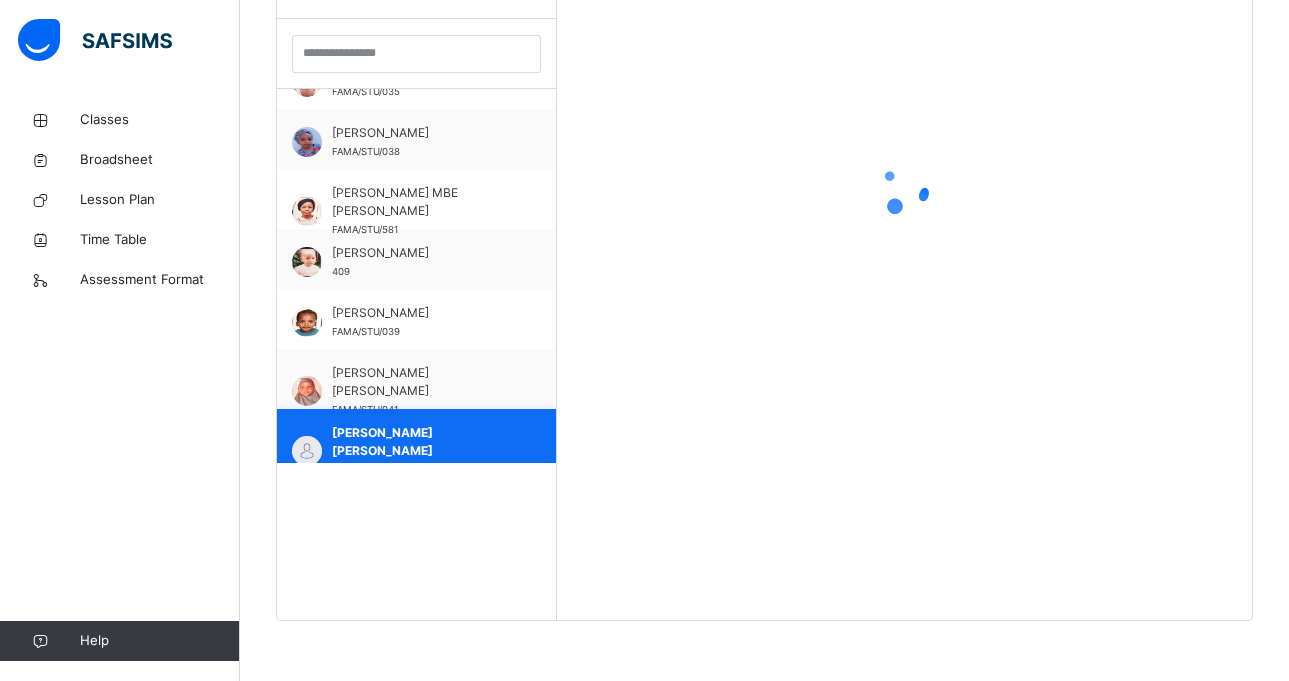 scroll, scrollTop: 581, scrollLeft: 0, axis: vertical 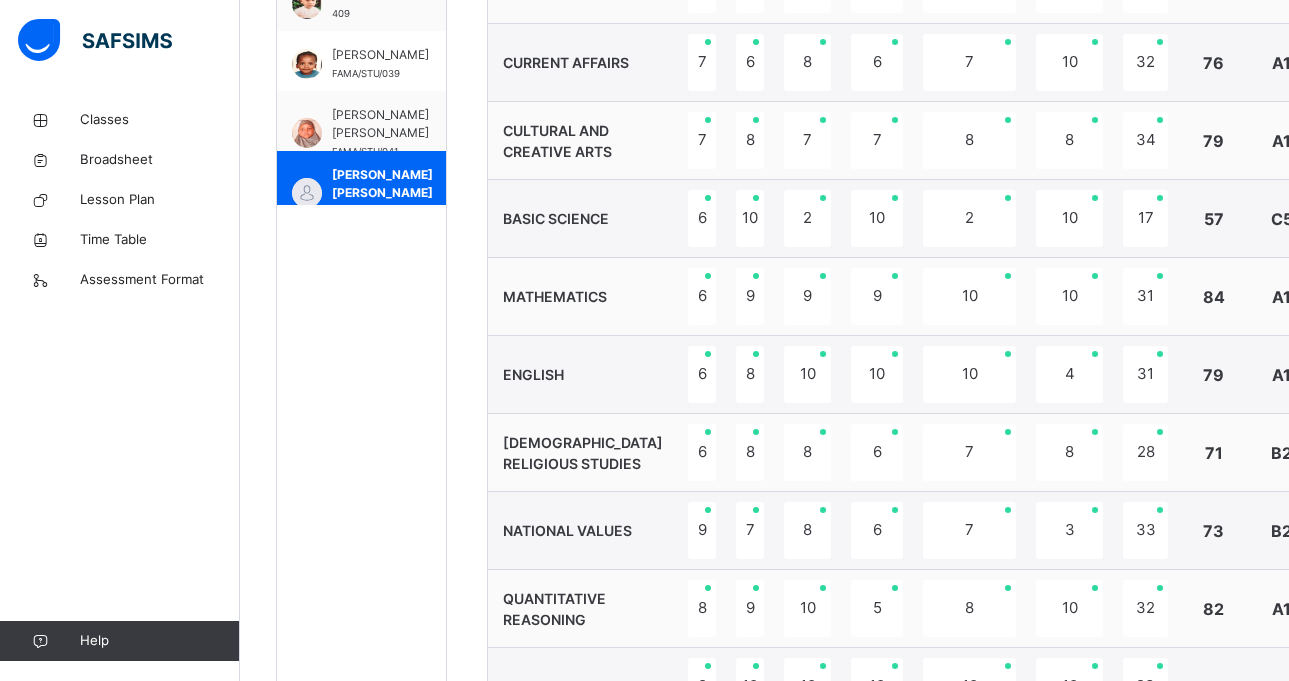 click on "MATHEMATICS" at bounding box center (583, 297) 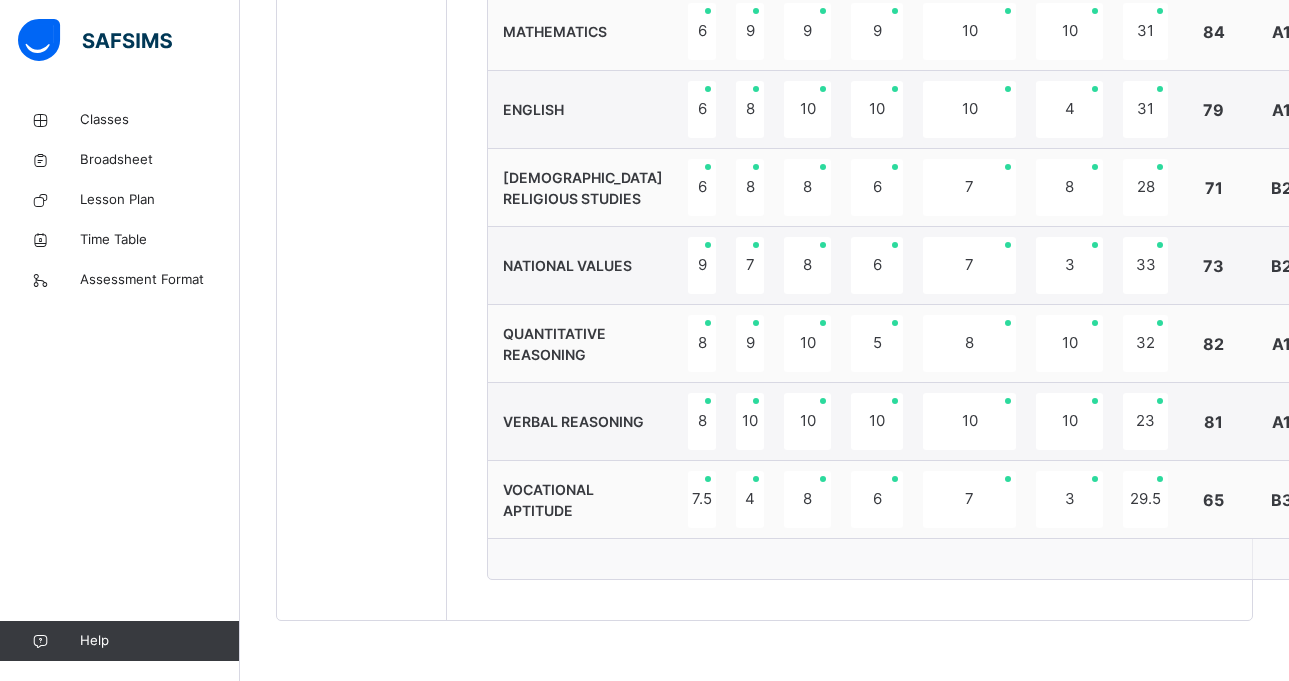 scroll, scrollTop: 1116, scrollLeft: 0, axis: vertical 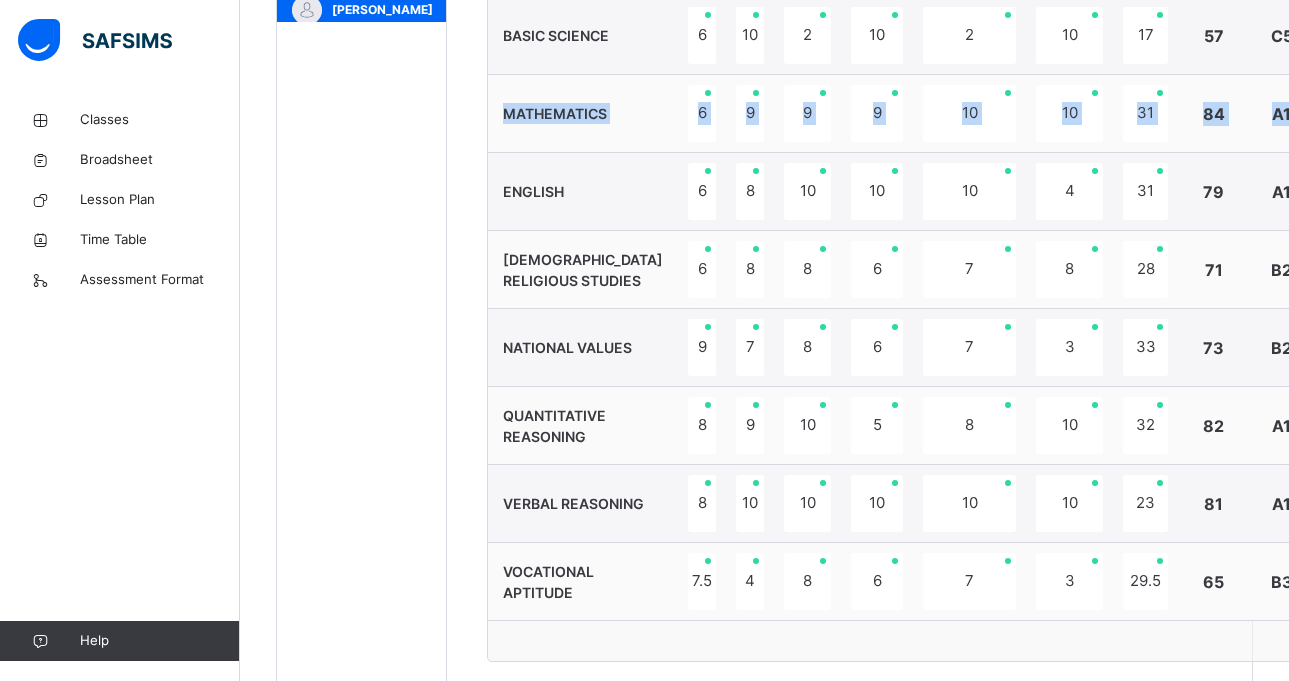 click on "ARABIC 7 8 9 9 9 9 23 74 B2 CURRENT AFFAIRS 7 6 8 6 7 10 32 76 A1 CULTURAL AND CREATIVE ARTS 7 8 7 7 8 8 34 79 A1 BASIC SCIENCE 6 10 2 10 2 10 17 57 C5 MATHEMATICS 6 9 9 9 10 10 31 84 A1 ENGLISH 6 8 10 10 10 4 31 79 A1 [DEMOGRAPHIC_DATA] RELIGIOUS STUDIES 6 8 8 6 7 8 28 71 B2 NATIONAL VALUES 9 7 8 6 7 3 33 73 B2 QUANTITATIVE REASONING 8 9 10 5 8 10 32 82 A1 VERBAL REASONING 8 10 10 10 10 10 23 81 A1 VOCATIONAL APTITUDE 7.5 4 8 6 7 3 29.5 65 B3" at bounding box center (943, 192) 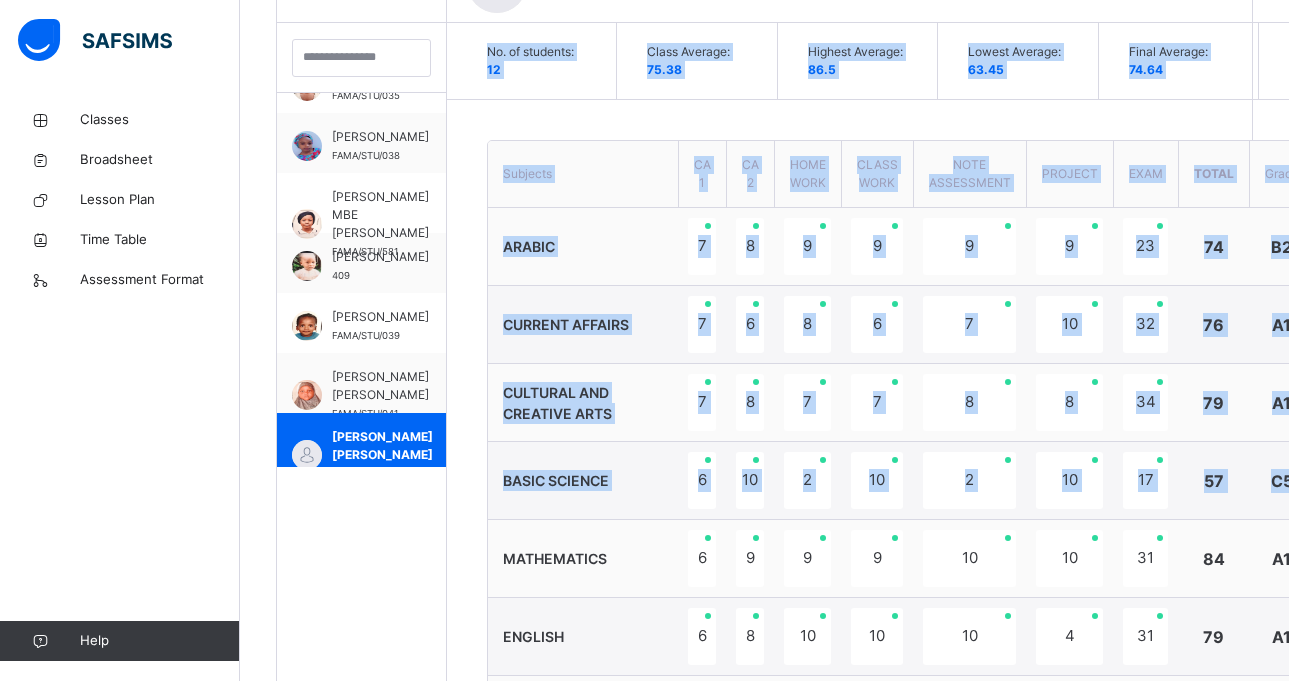 scroll, scrollTop: 489, scrollLeft: 0, axis: vertical 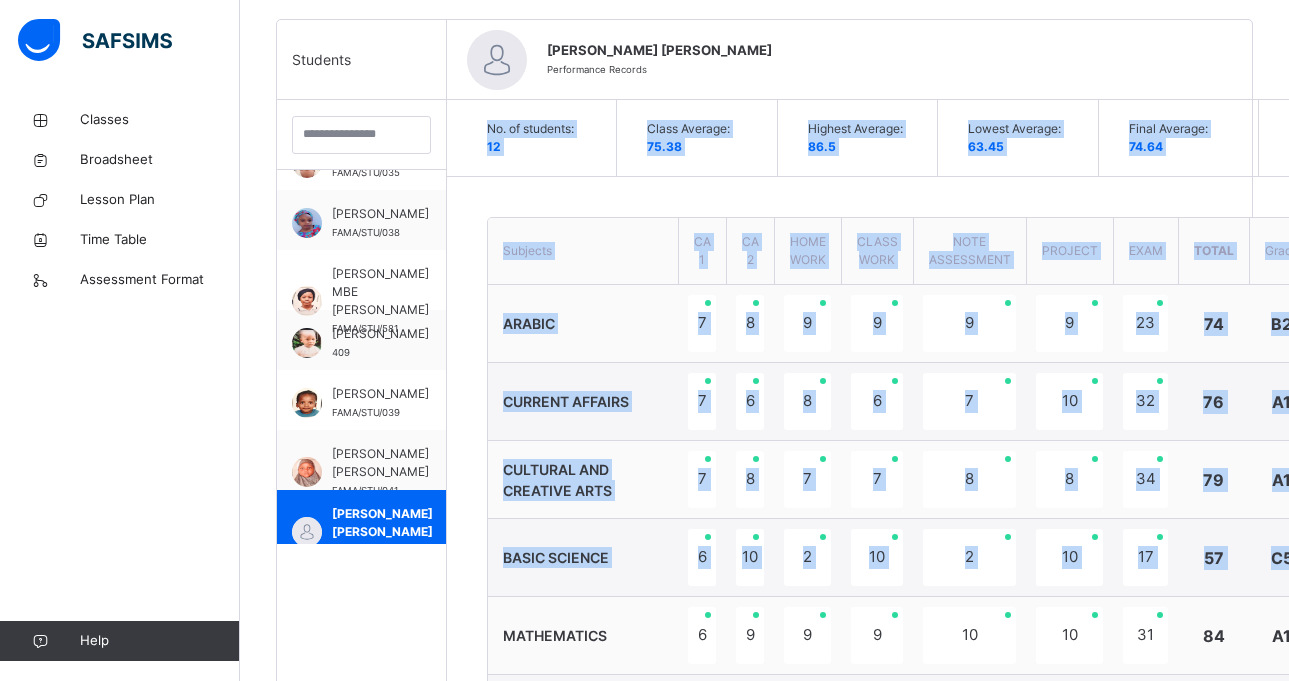 click on "Class Arm Details     Third Term  /  [DATE]-[DATE]   [PERSON_NAME] [PERSON_NAME][EMAIL_ADDRESS][PERSON_NAME][DOMAIN_NAME] Classes Broadsheet Lesson Plan Time Table Assessment Format   Help Onboarding Great job! You have finished setting up all essential configurations. Our wizard which has lots of in-built templates will continue to guide you through with the academic configurations. Academic Configuration Steps Continue × Idle Mode Due to inactivity you would be logged out to the system in the next   15mins , click the "Resume" button to keep working or the "Log me out" button to log out of the system. Log me out Resume Back  / YEAR 2 A YEAR 2 A YEAR TWO Third Term [DATE]-[DATE] Class Members Subjects Results Timetable Form Teacher Results More Options   12  Students in class Download Pdf Report Excel Report FAMA [DEMOGRAPHIC_DATA] INTERNATIONAL SCHOOL Date: [DATE] 3:11:53 am Class Members Class:  YEAR 2 A Total no. of Students:  12 Term:  Third Term Session:  [DATE]-[DATE] S/NO Admission No. Last Name First Name Other Name 1 [PERSON_NAME]" at bounding box center (644, 392) 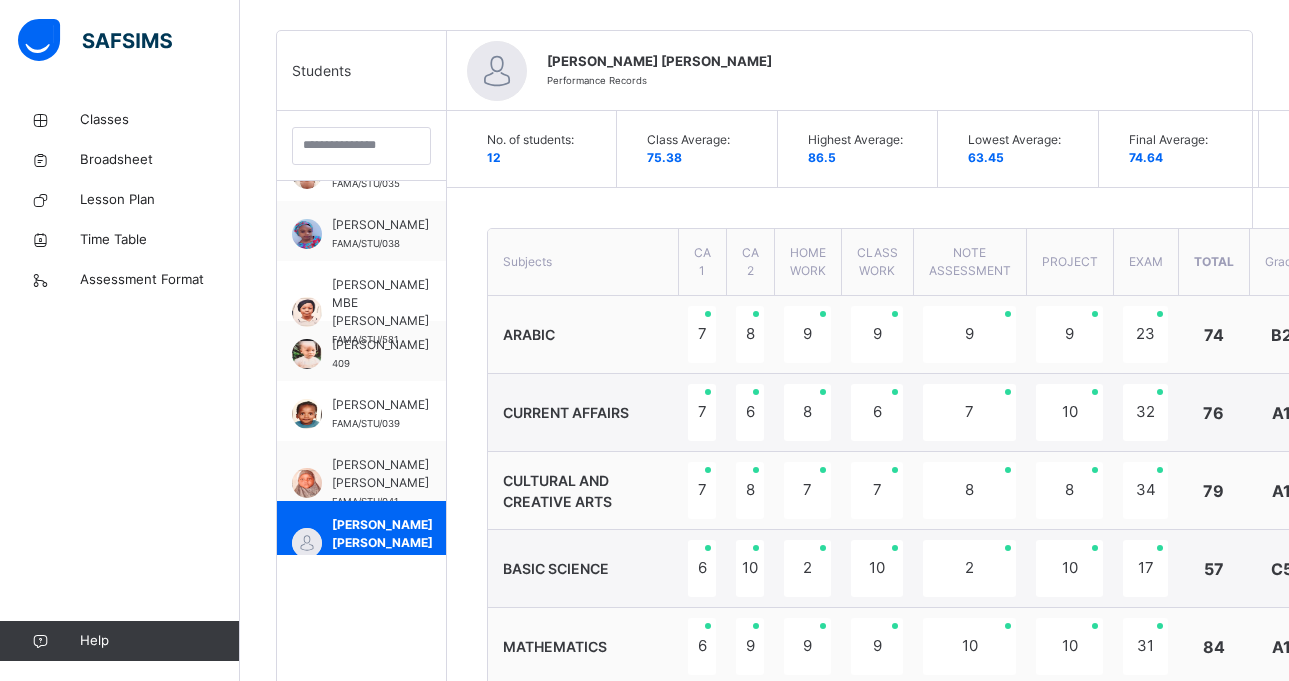 click on "[PERSON_NAME] [PERSON_NAME]" at bounding box center (912, 62) 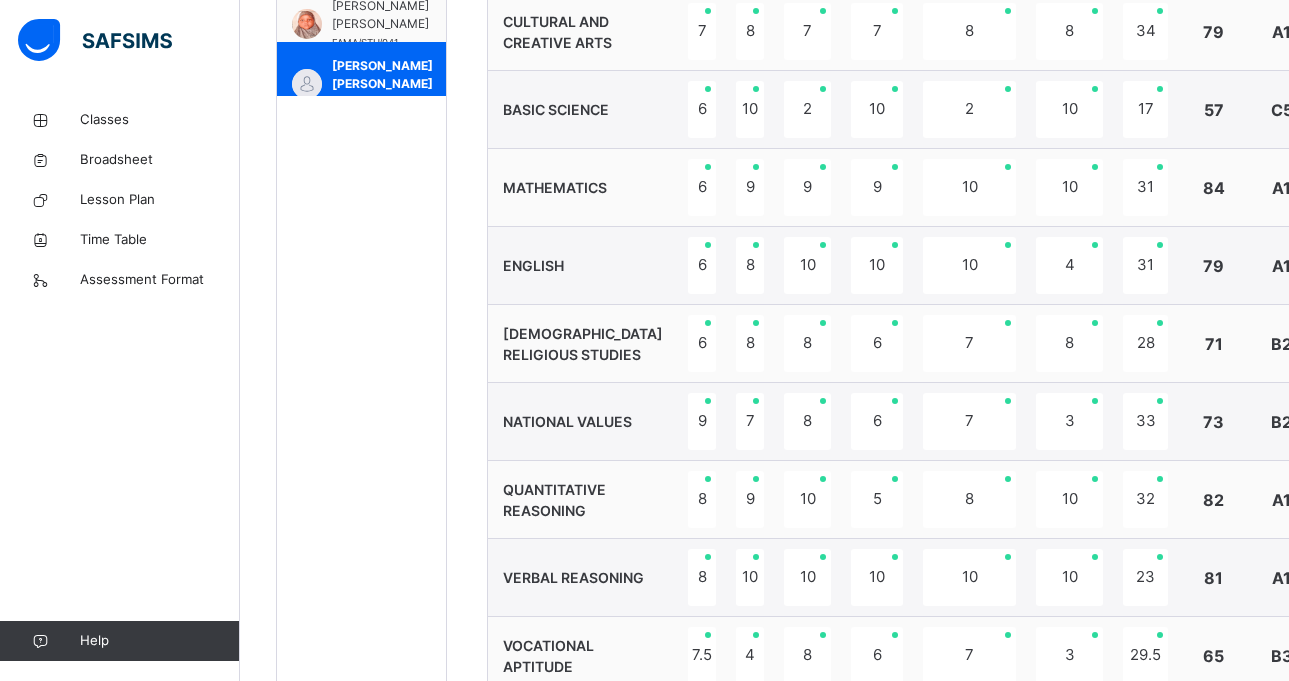 scroll, scrollTop: 982, scrollLeft: 0, axis: vertical 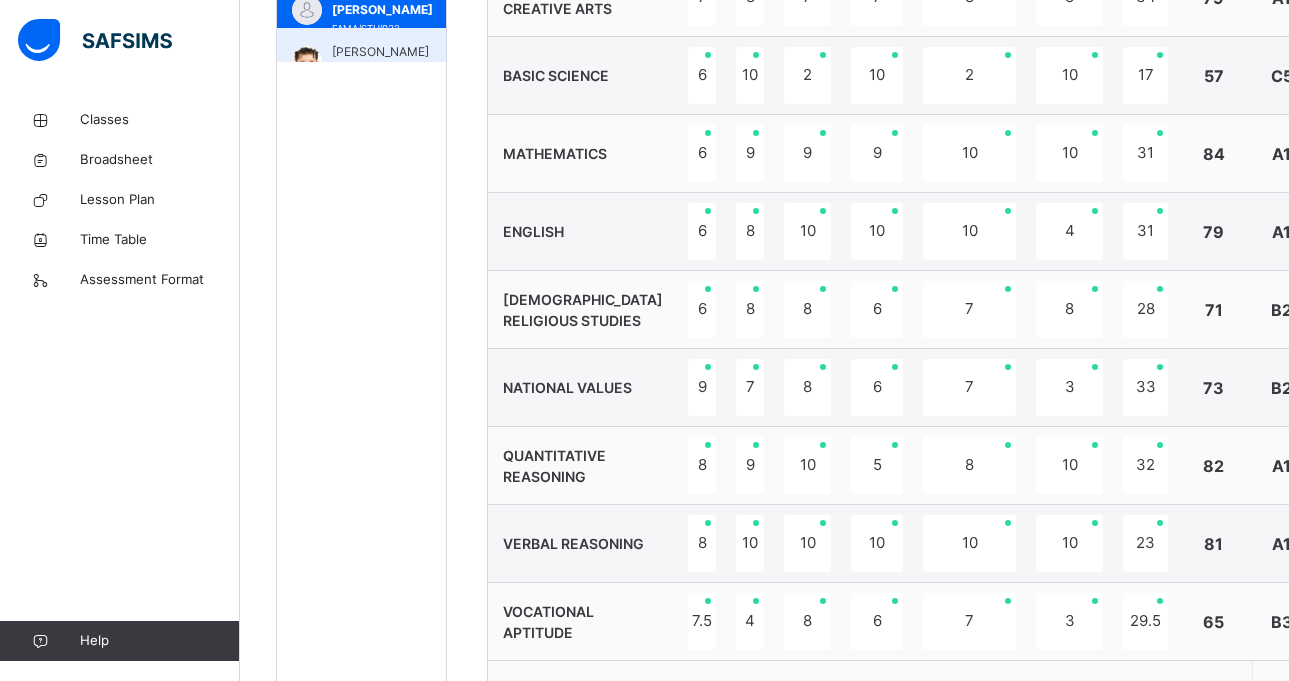 click on "[PERSON_NAME] [PERSON_NAME]/STU/034" at bounding box center (361, 58) 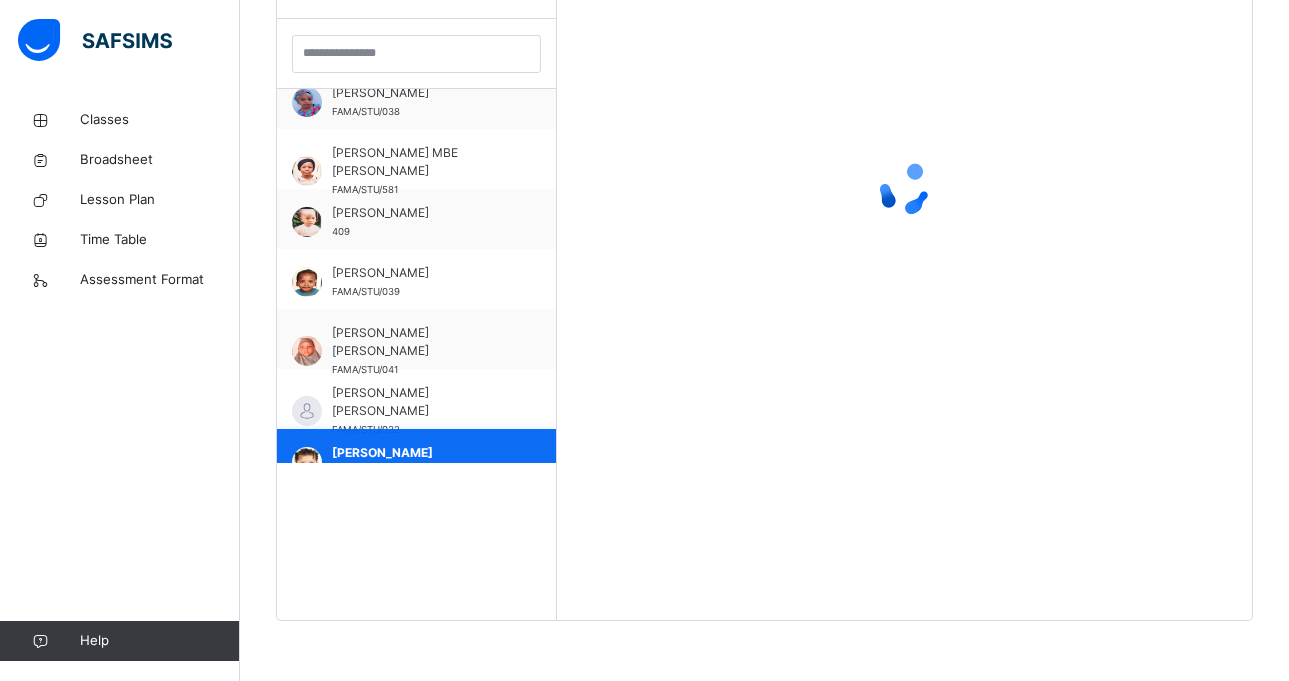 scroll, scrollTop: 581, scrollLeft: 0, axis: vertical 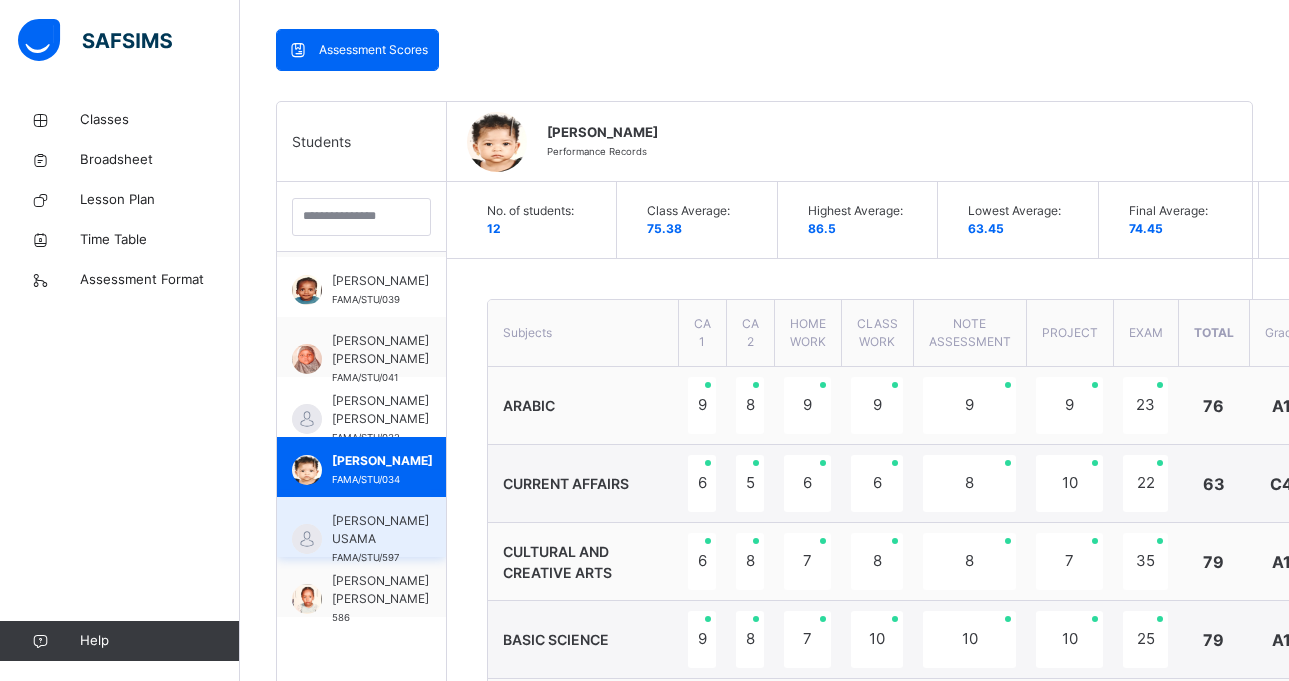 click on "[PERSON_NAME] USAMA" at bounding box center (380, 530) 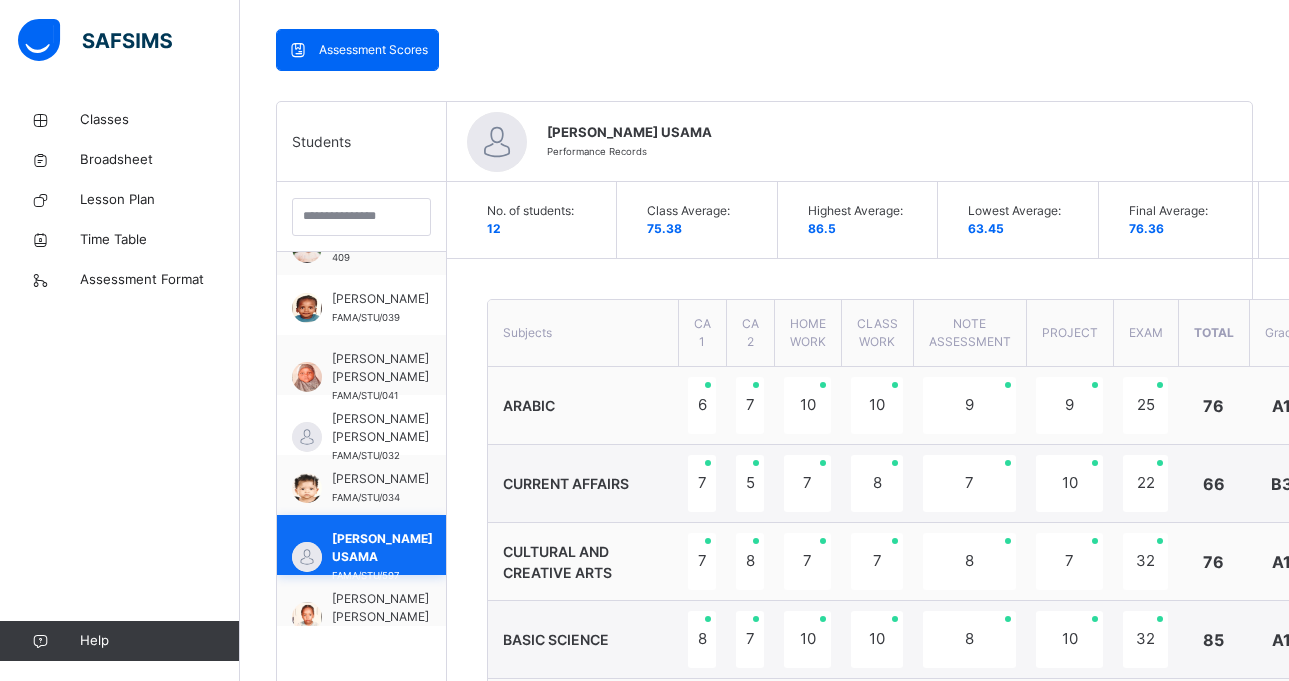 scroll, scrollTop: 373, scrollLeft: 0, axis: vertical 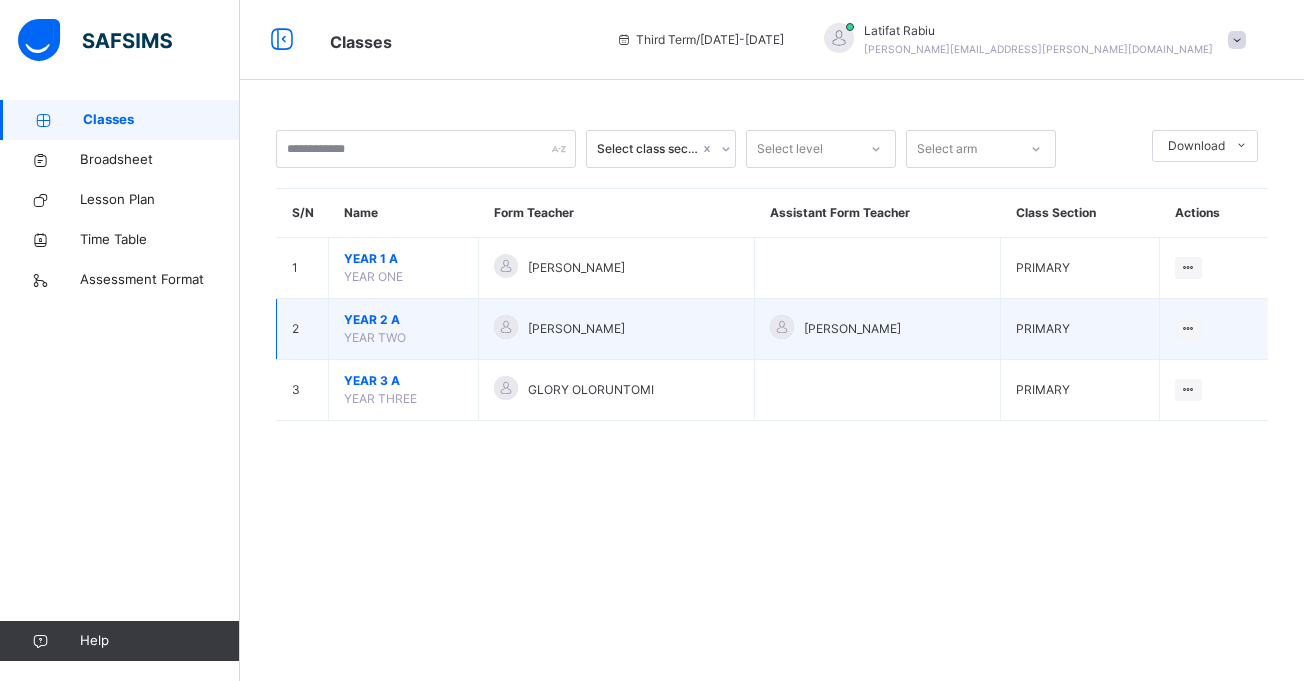 drag, startPoint x: 748, startPoint y: 353, endPoint x: 555, endPoint y: 329, distance: 194.4865 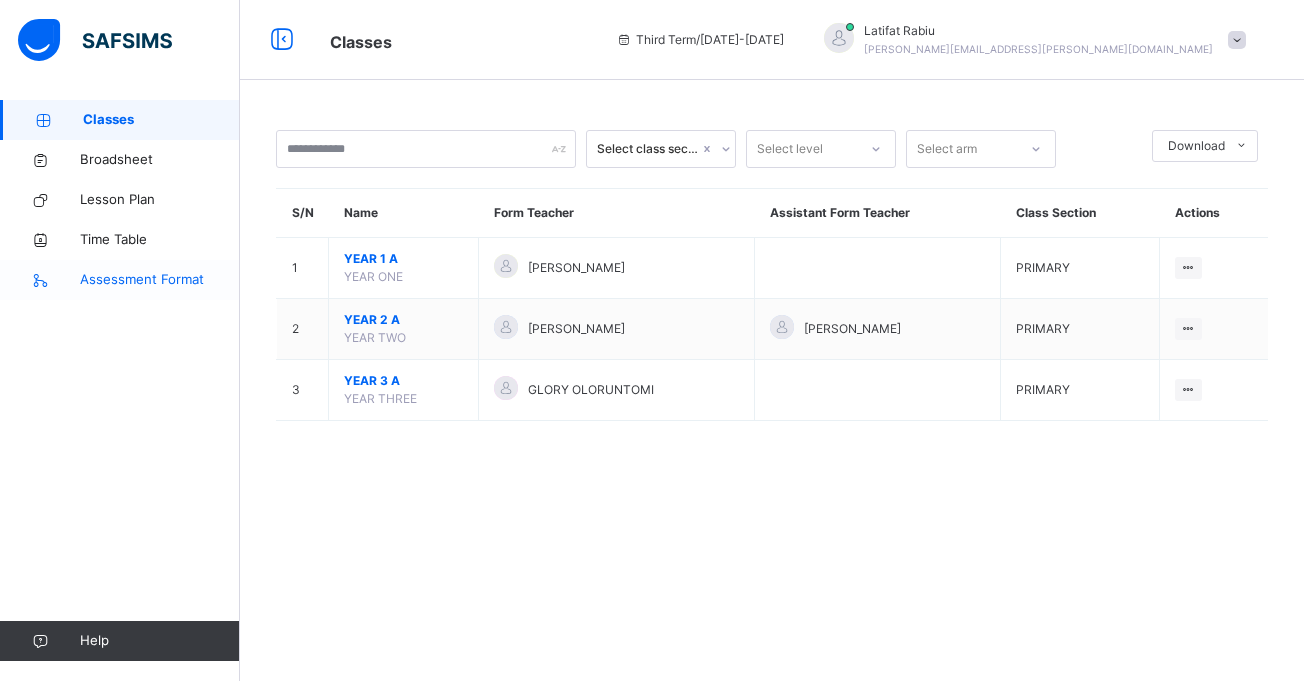 click on "Assessment Format" at bounding box center [160, 280] 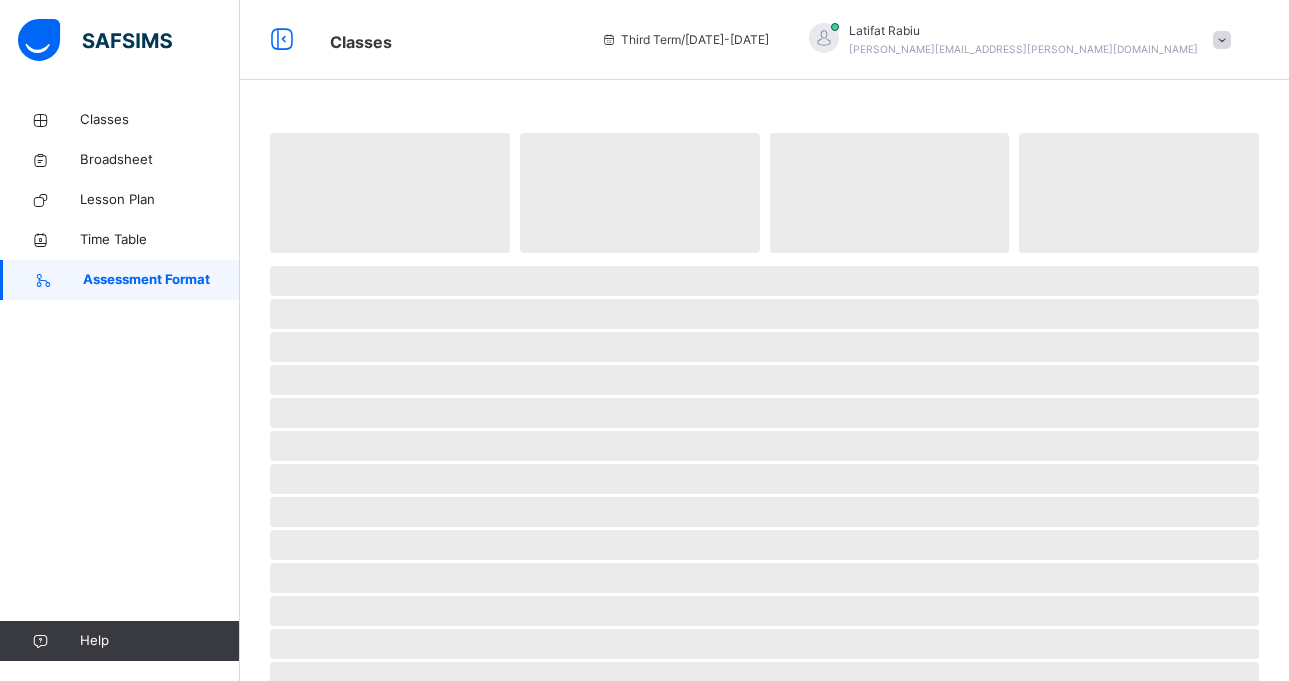 click on "Assessment Format" at bounding box center (161, 280) 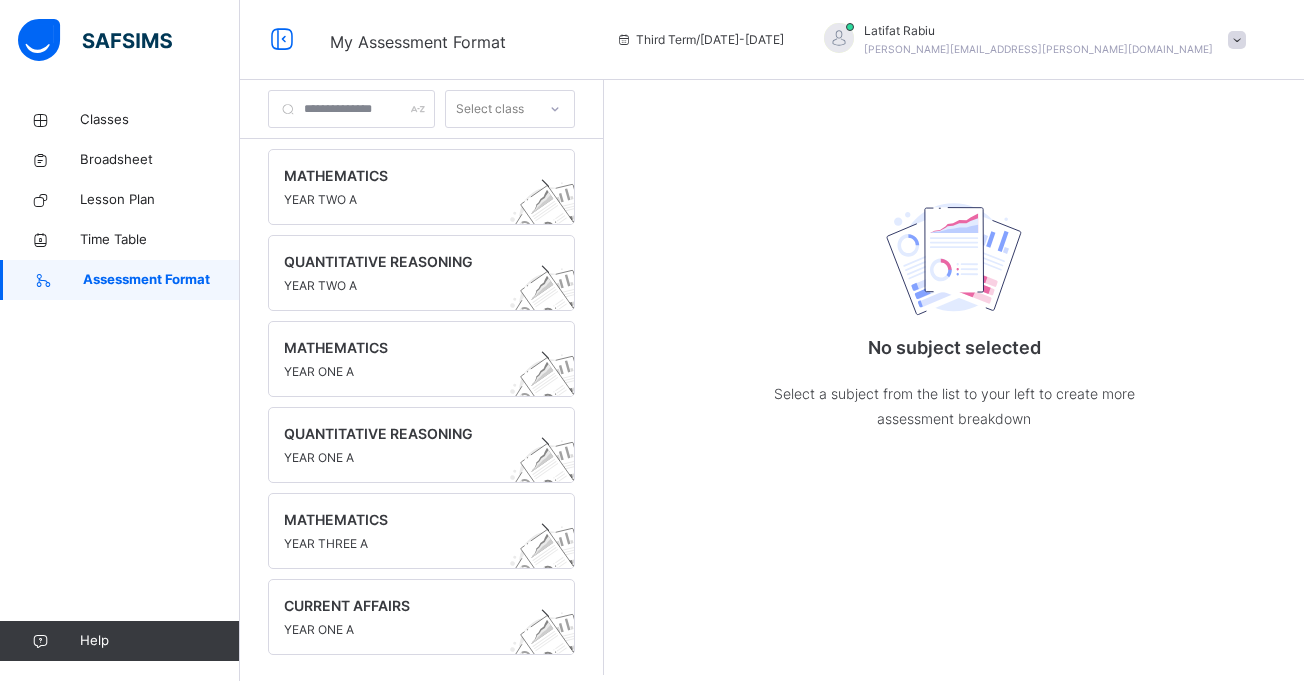 click at bounding box center [1237, 40] 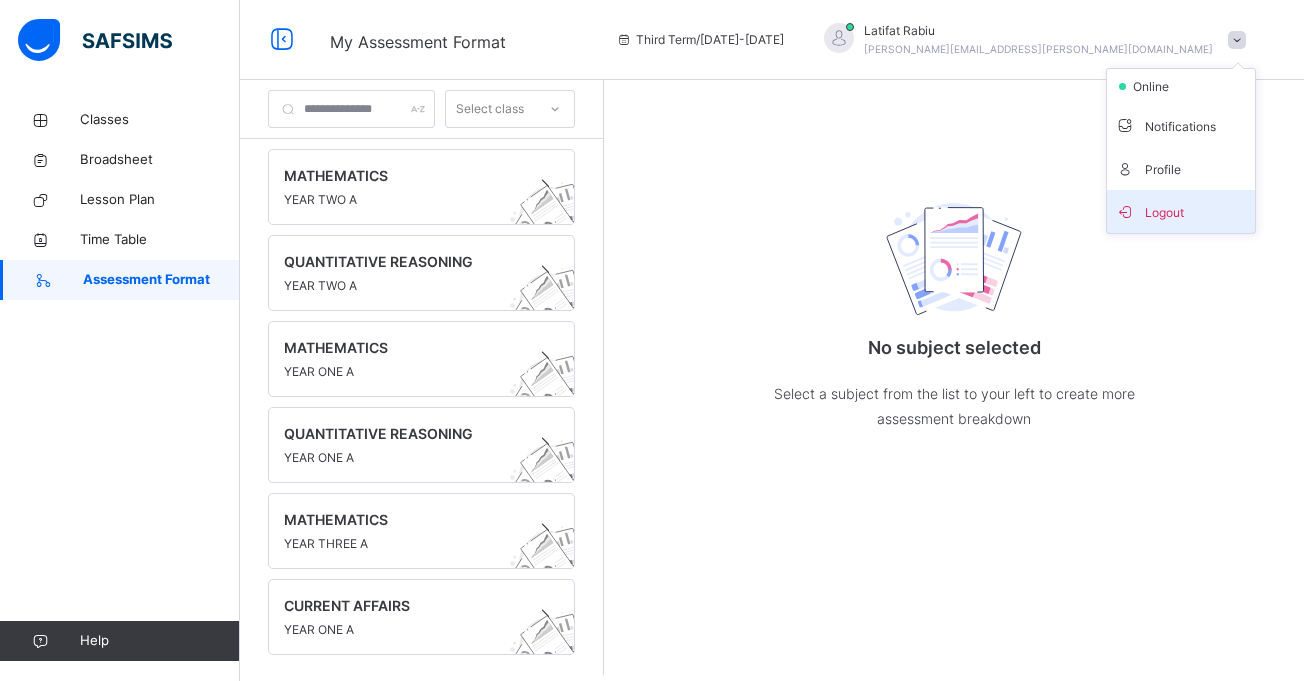click on "Logout" at bounding box center [1181, 211] 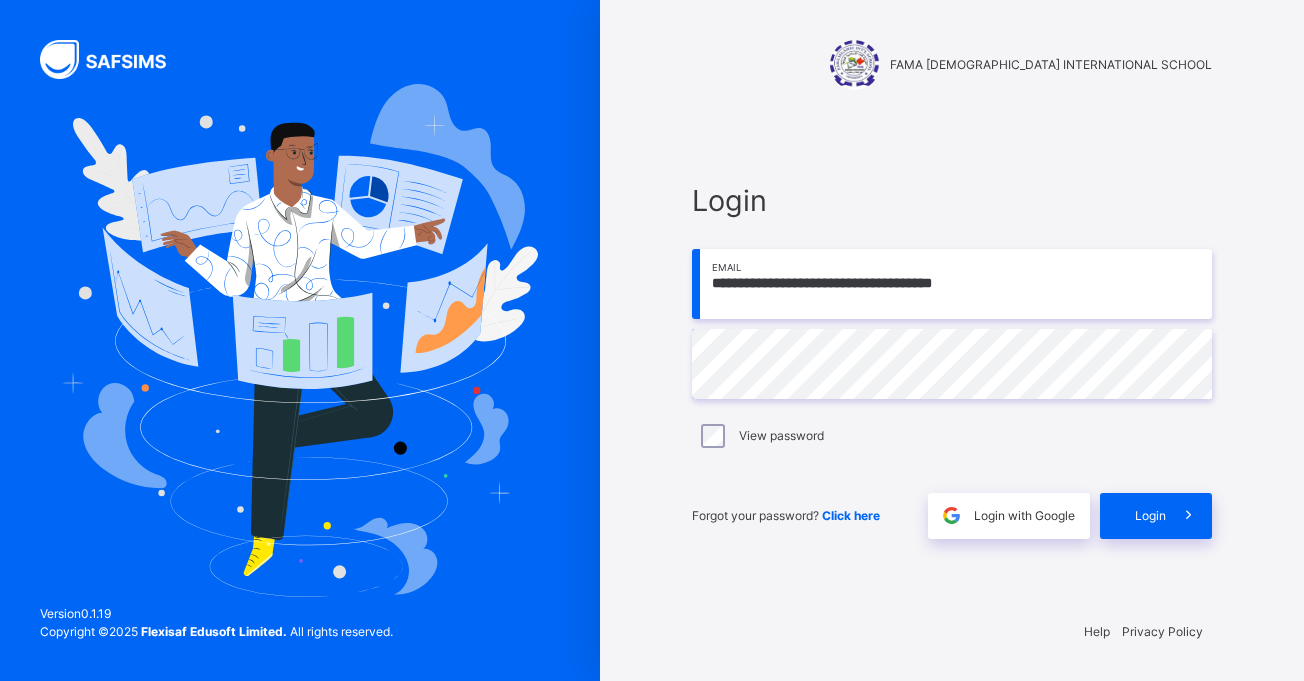 click on "**********" at bounding box center [952, 284] 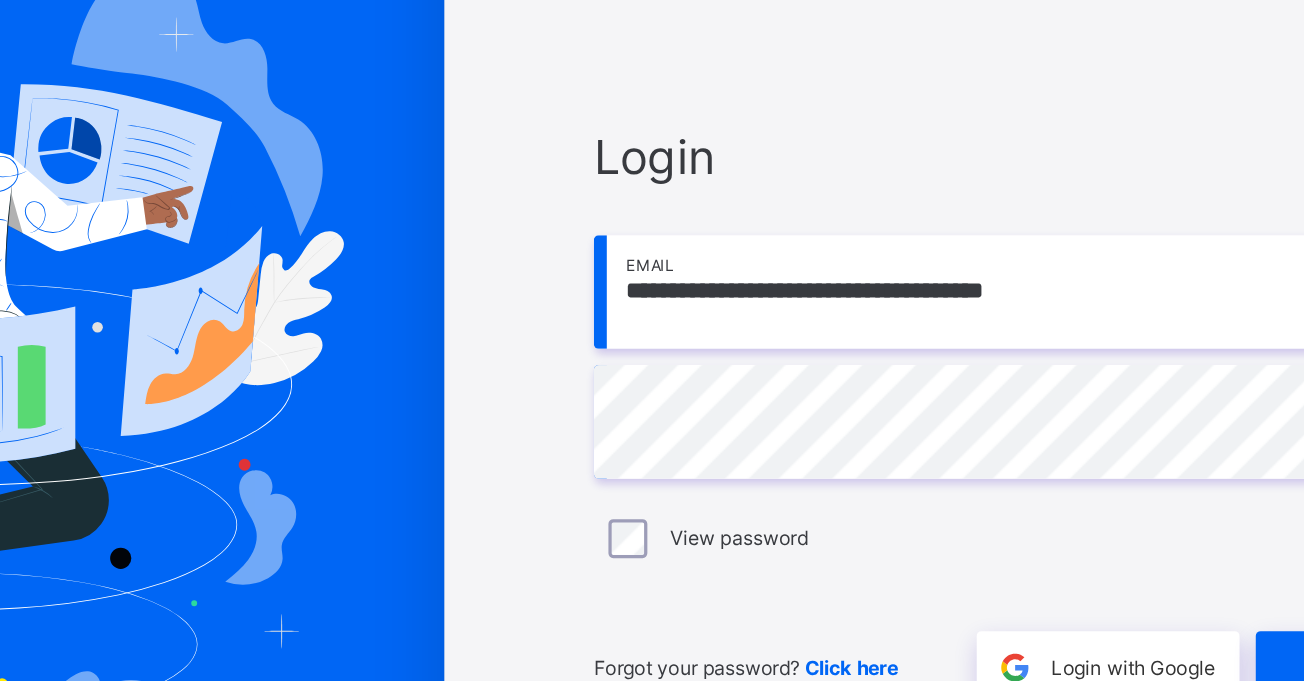 click on "**********" at bounding box center (952, 284) 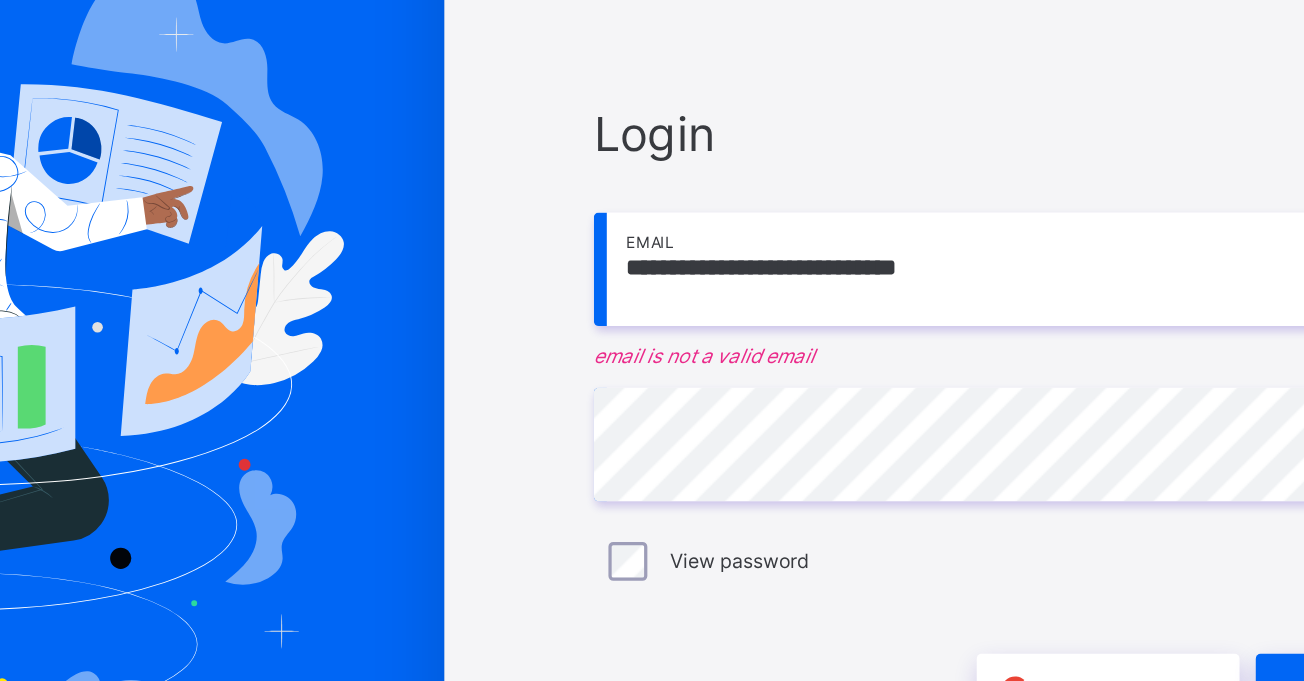 click on "**********" at bounding box center [952, 270] 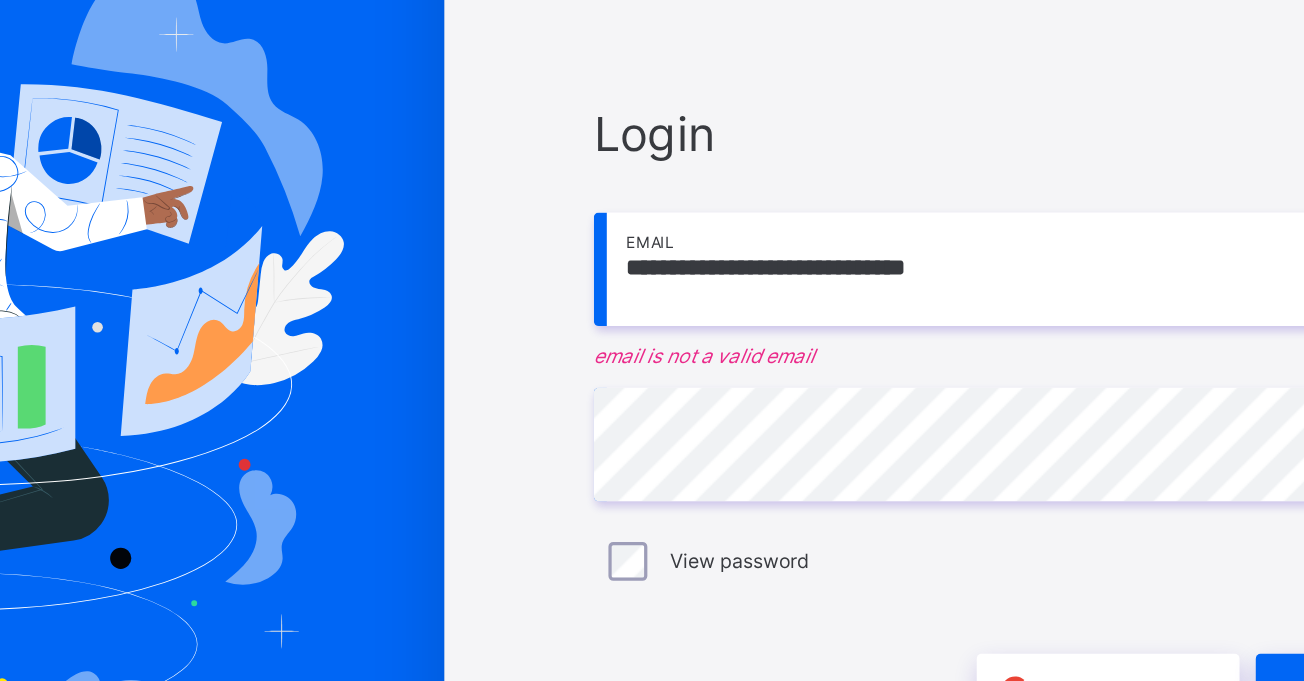 click on "**********" at bounding box center [952, 270] 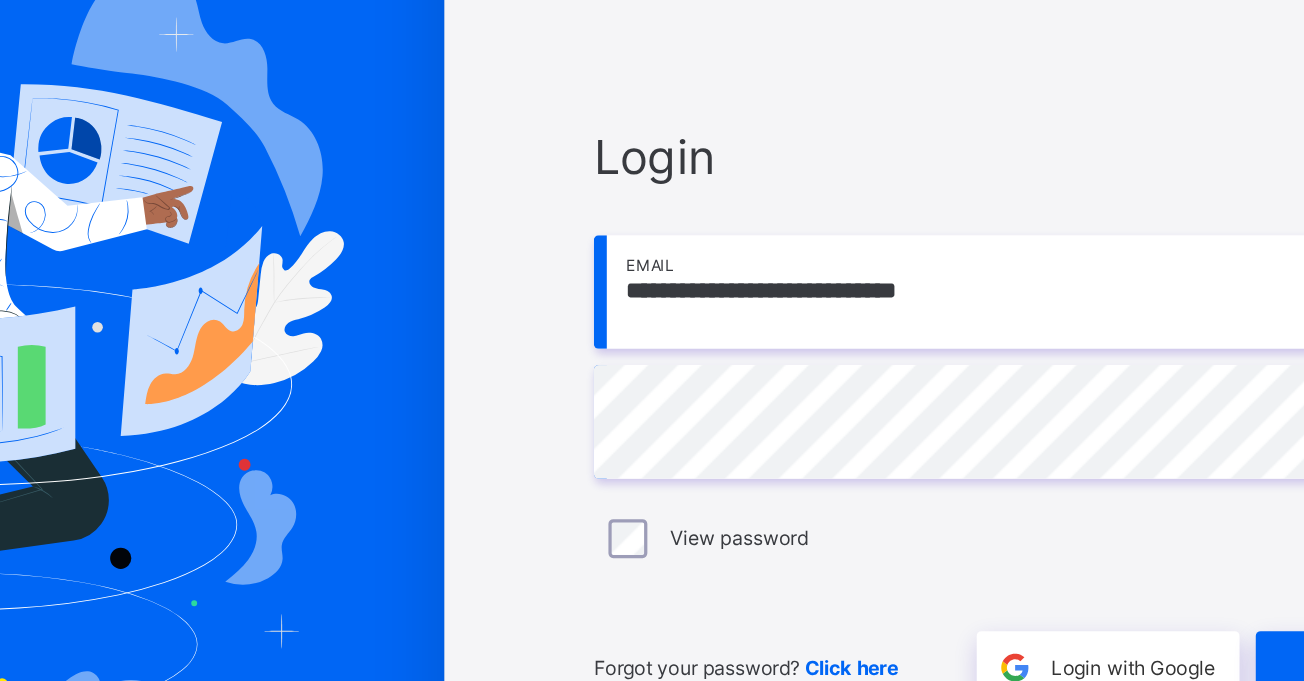 type on "**********" 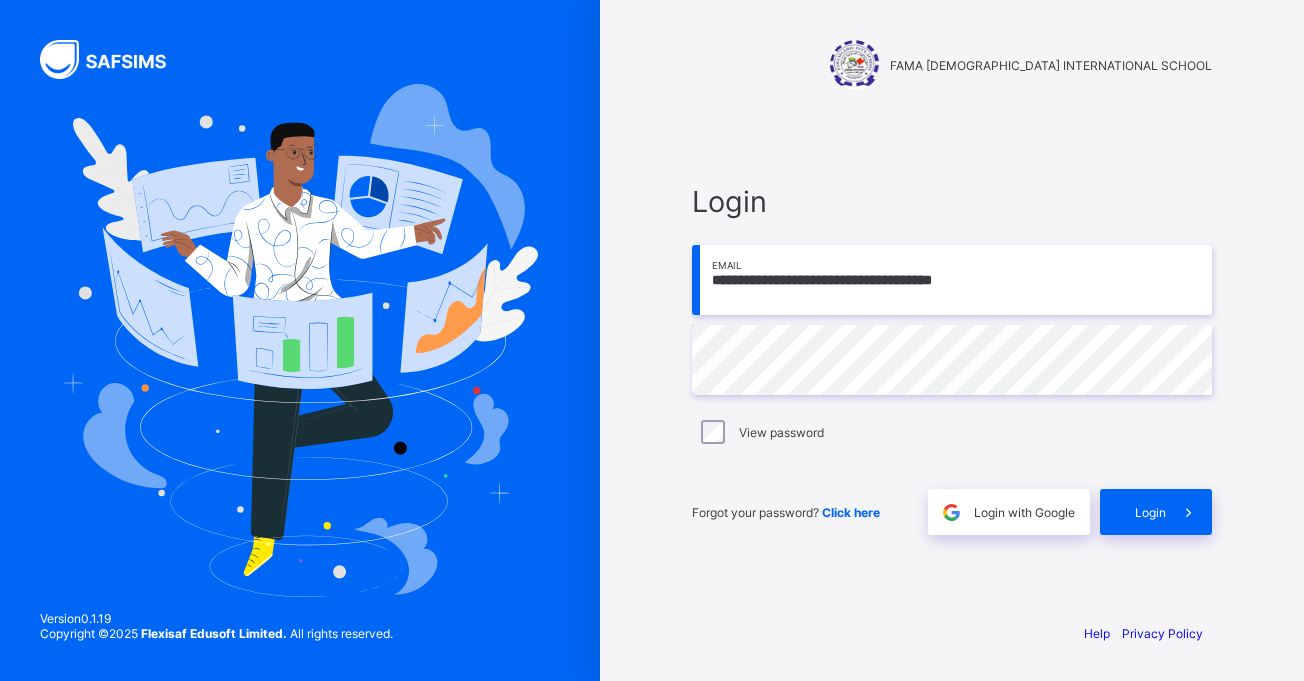 scroll, scrollTop: 0, scrollLeft: 0, axis: both 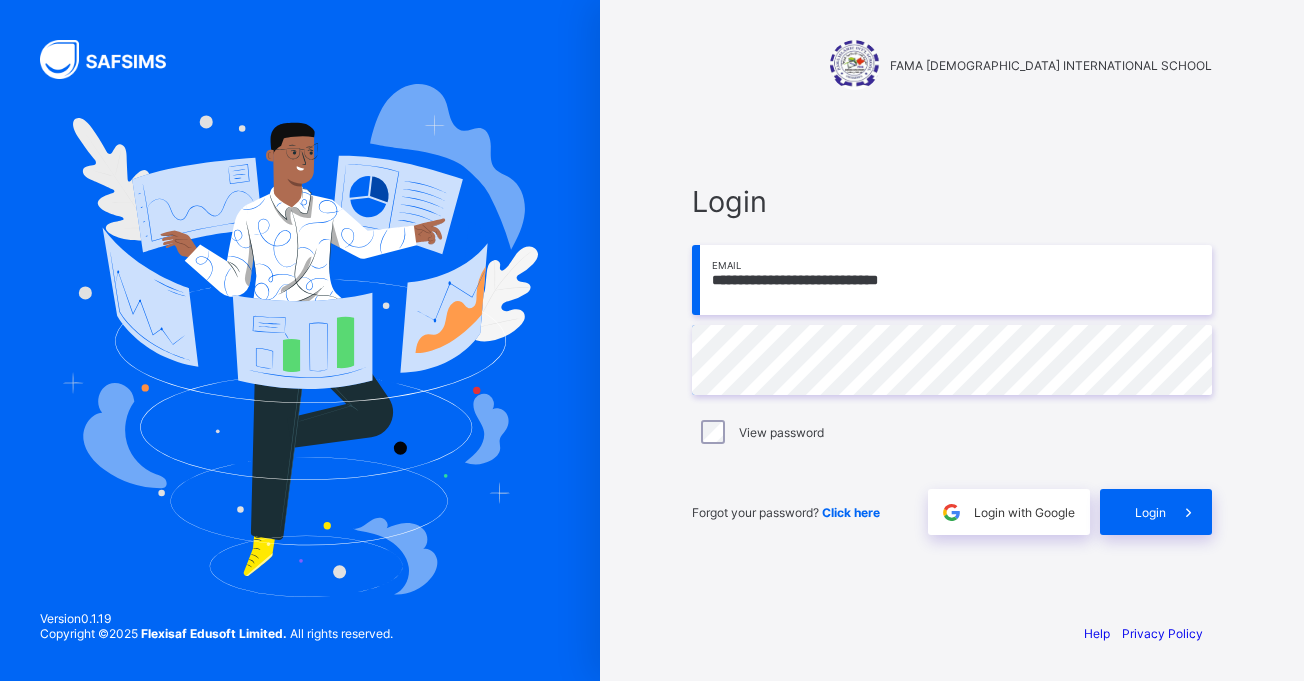 type on "**********" 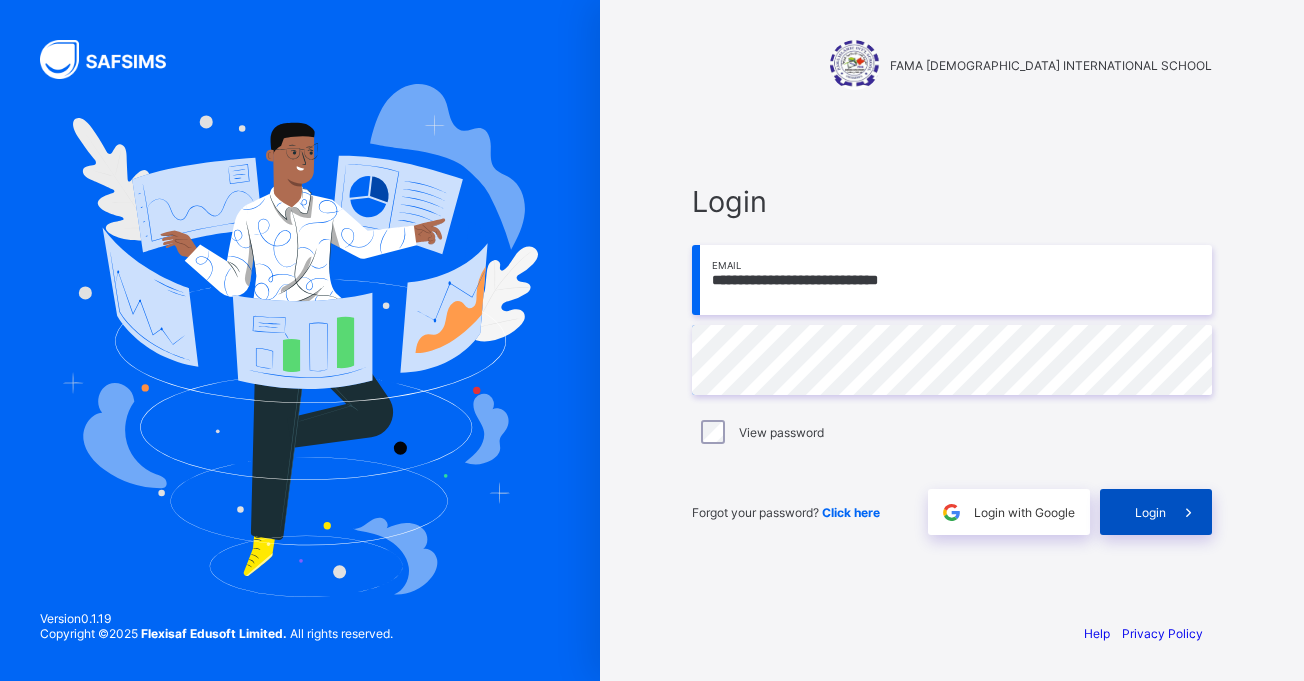 click at bounding box center [1188, 512] 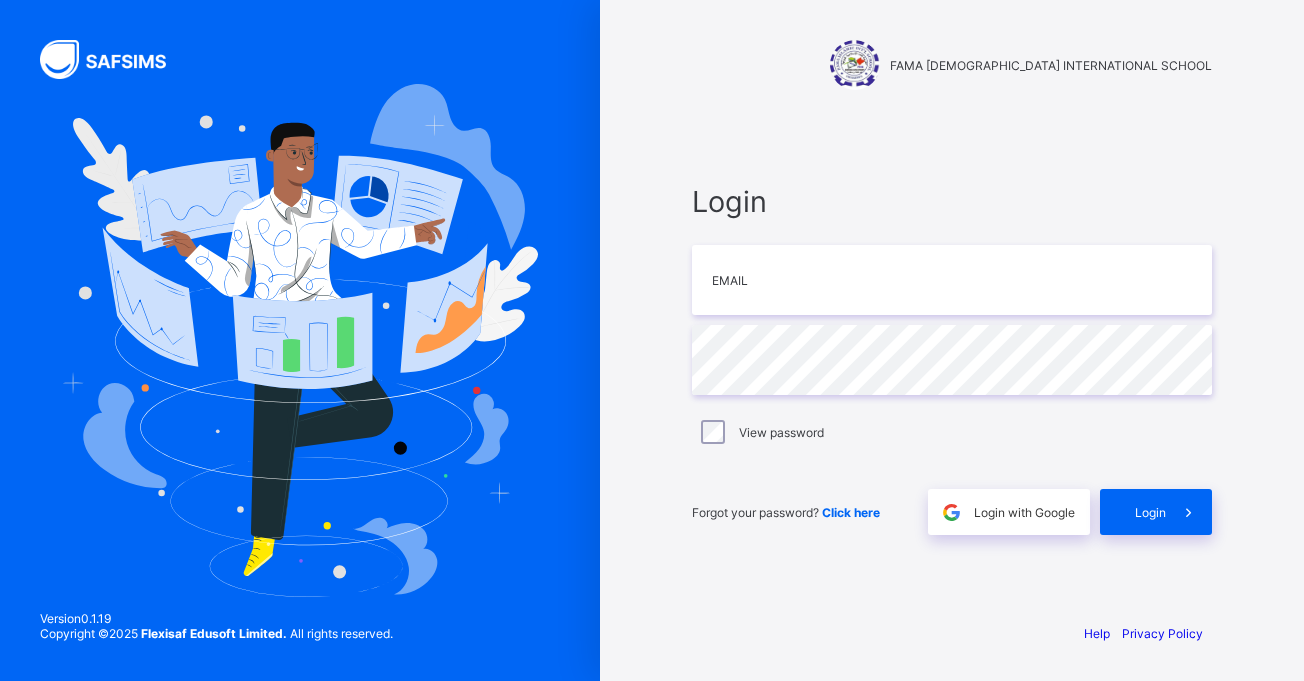 scroll, scrollTop: 0, scrollLeft: 0, axis: both 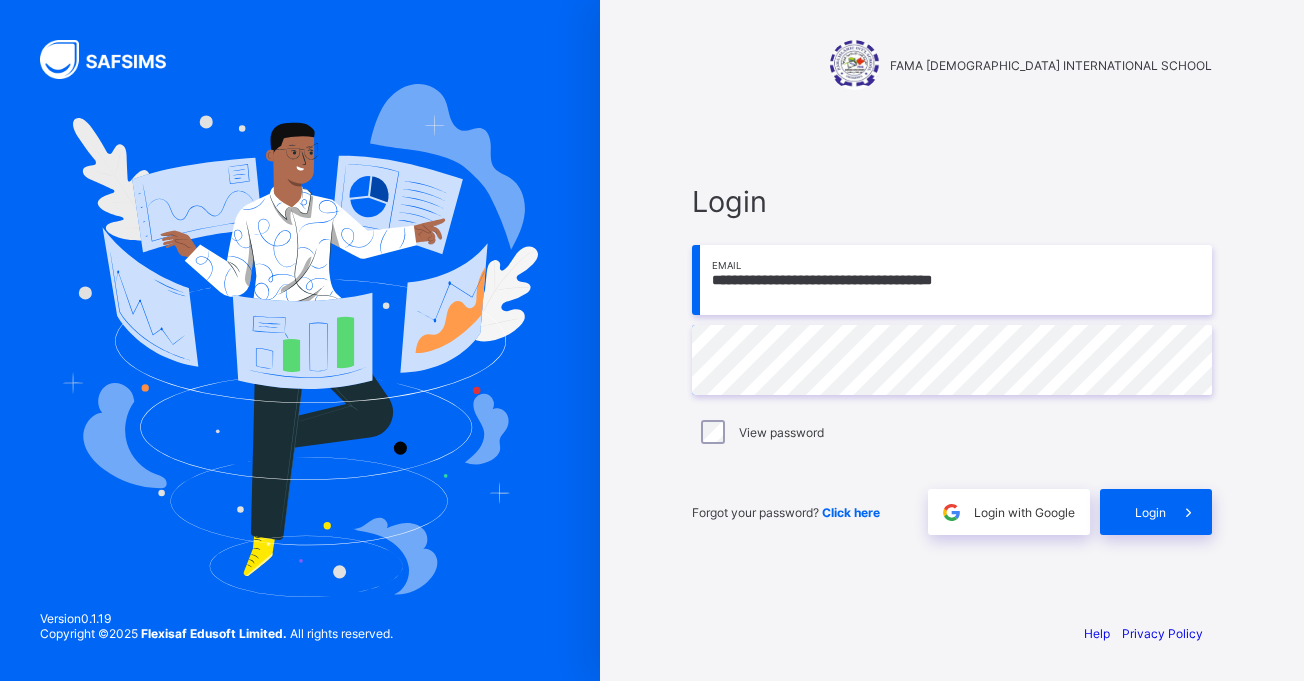 click on "**********" at bounding box center [952, 280] 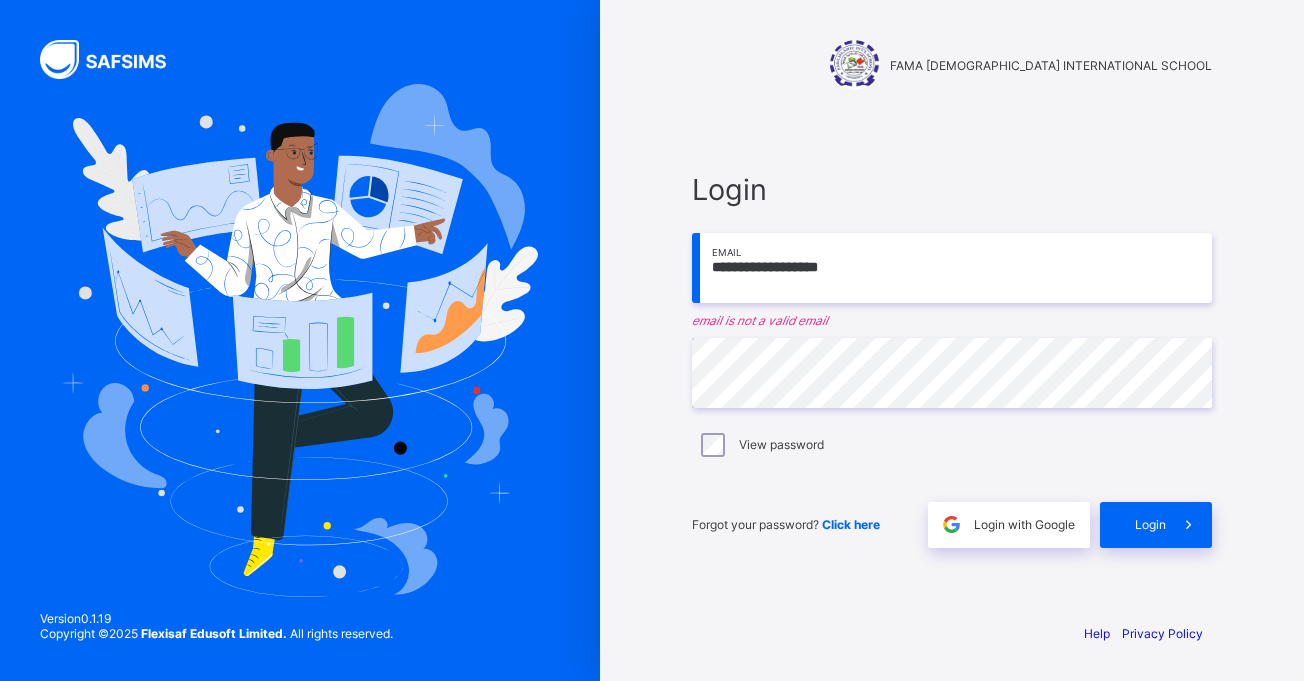type on "**********" 